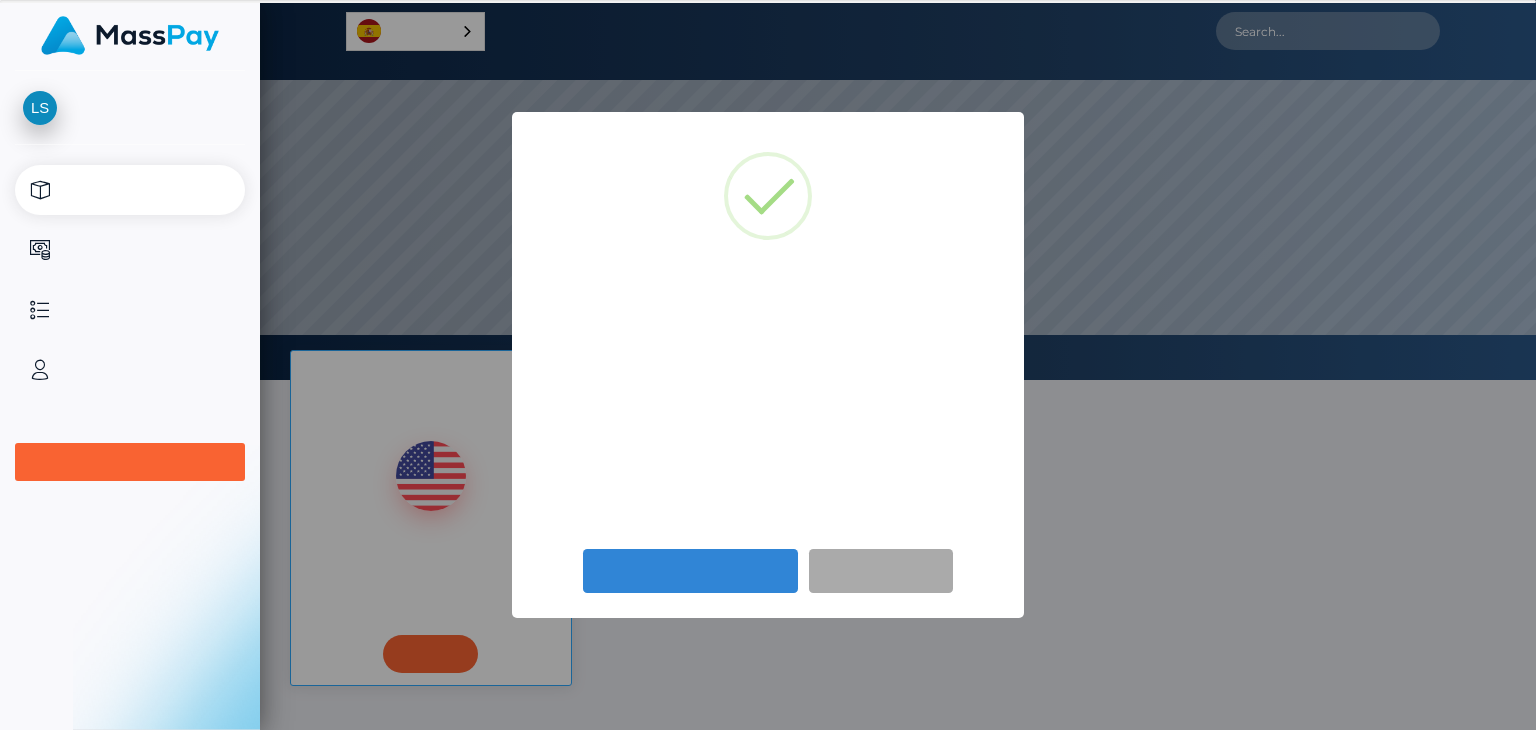 scroll, scrollTop: 0, scrollLeft: 0, axis: both 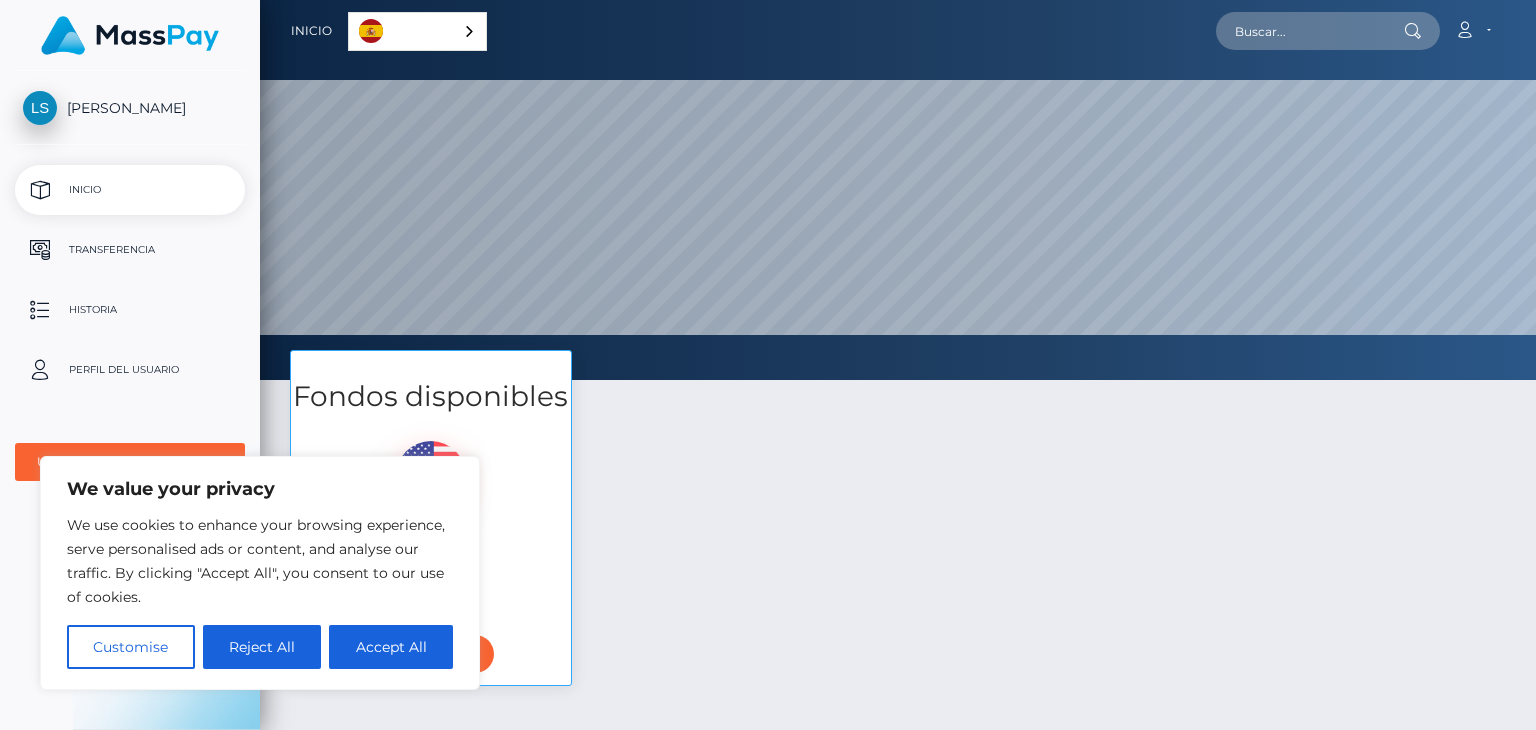 drag, startPoint x: 1266, startPoint y: 206, endPoint x: 924, endPoint y: 573, distance: 501.65027 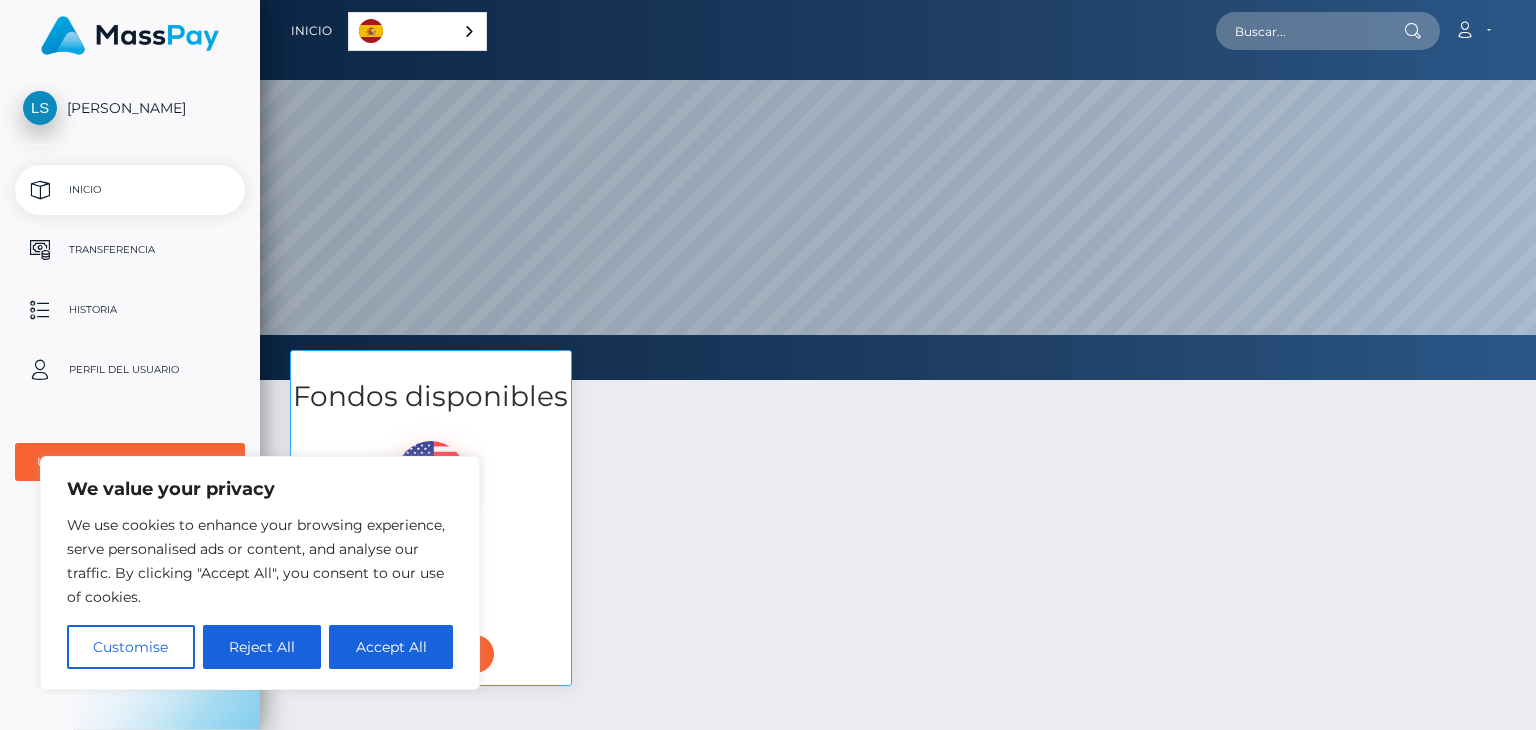 click on "Fondos disponibles
$93.11
Saldo en USD
Transferencia" at bounding box center [898, 528] 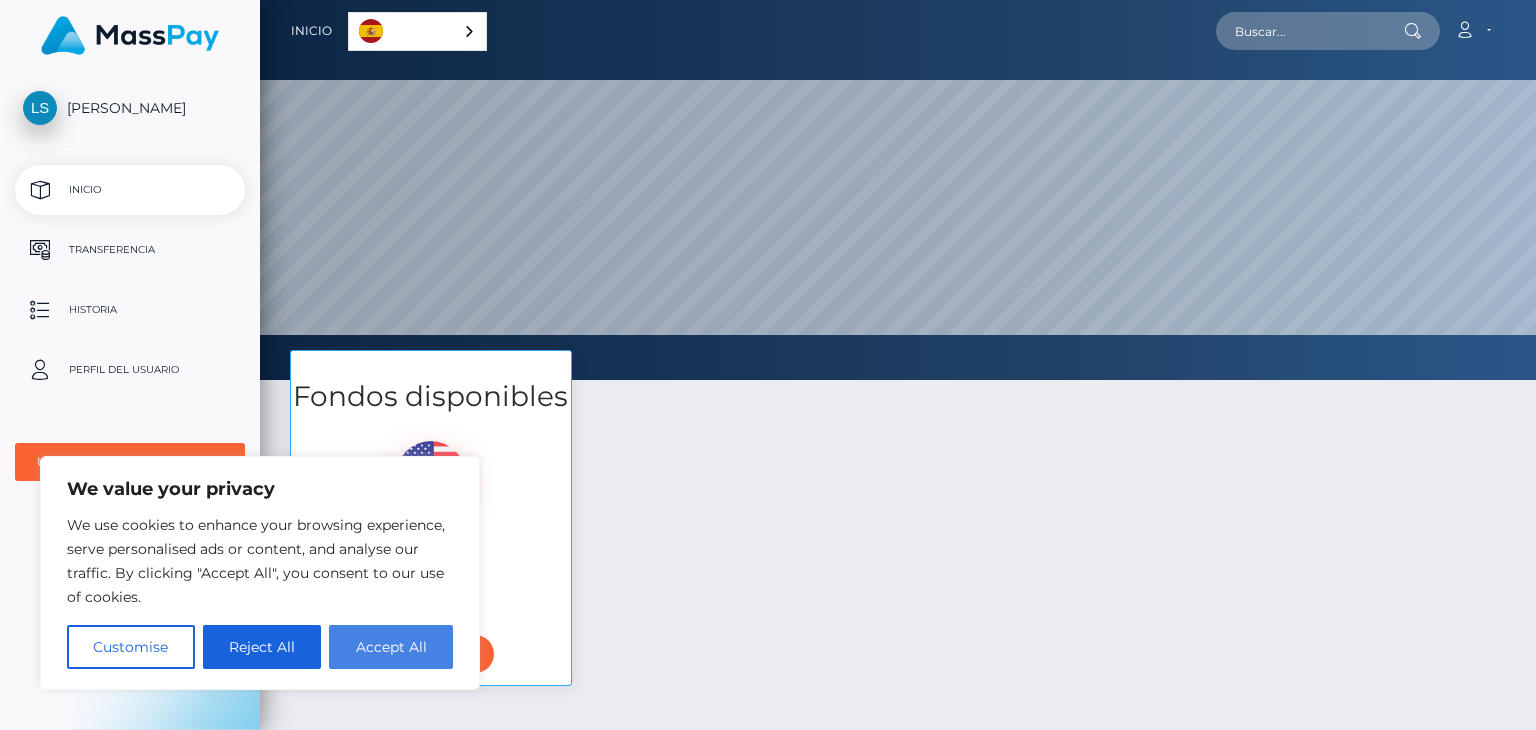click on "Accept All" at bounding box center (391, 647) 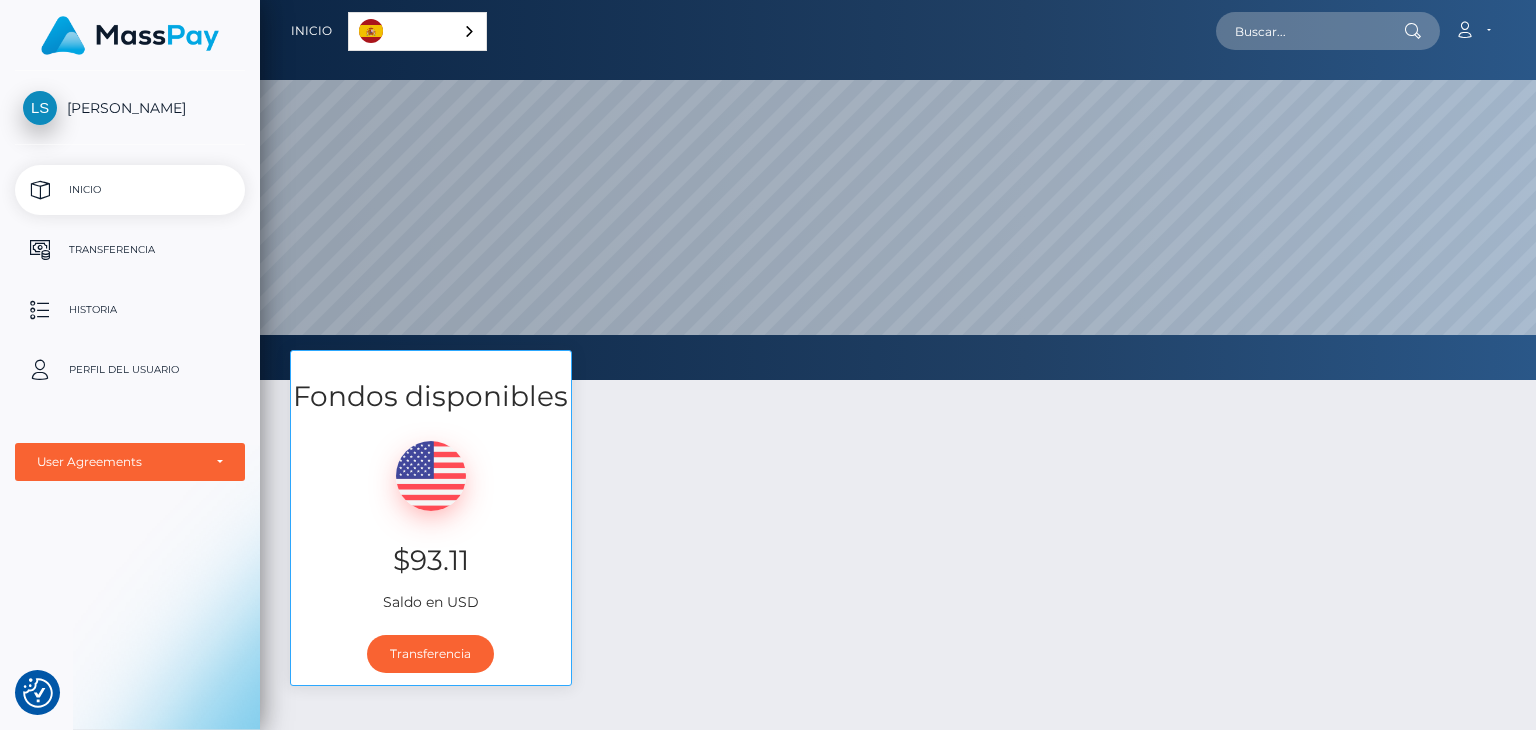 scroll, scrollTop: 324, scrollLeft: 0, axis: vertical 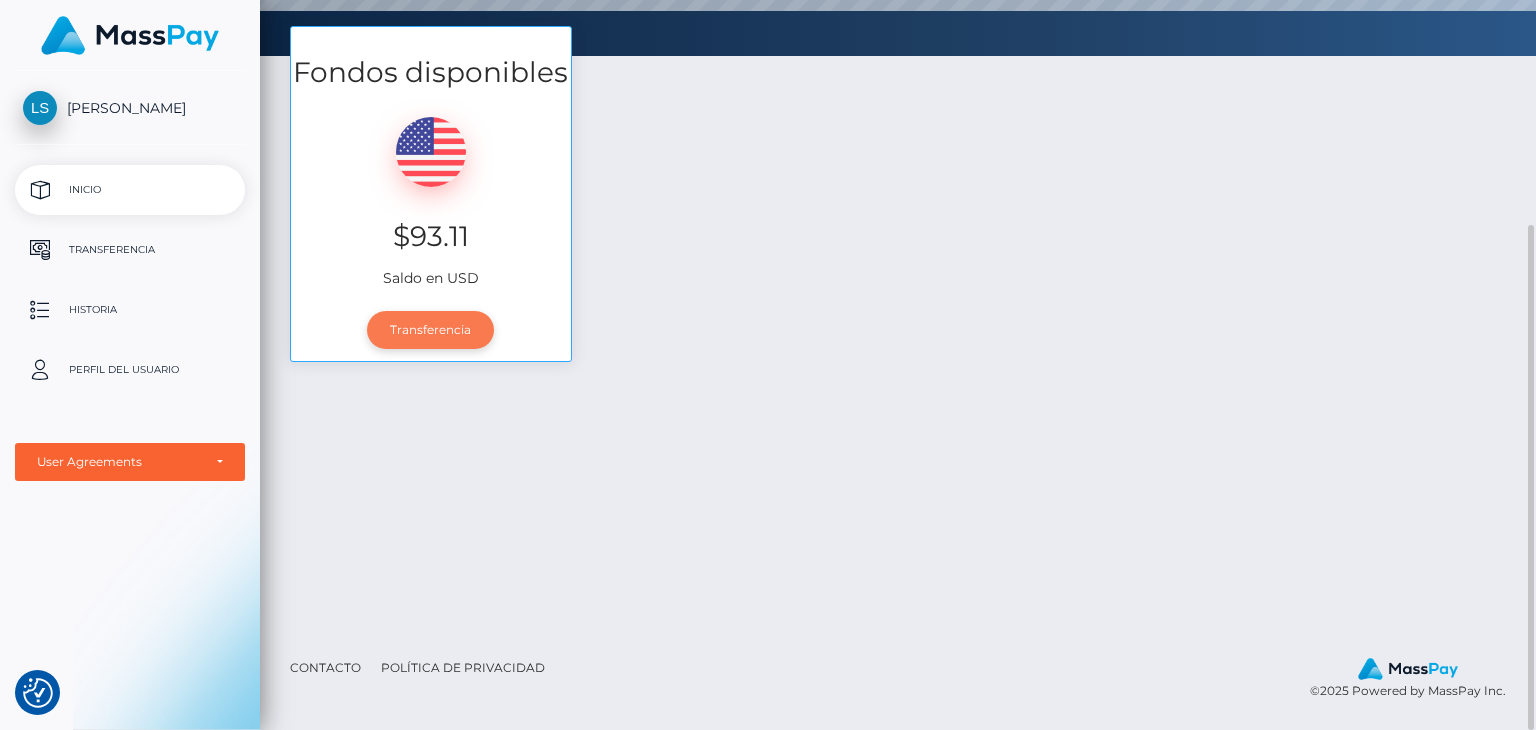 click on "Transferencia" at bounding box center [430, 330] 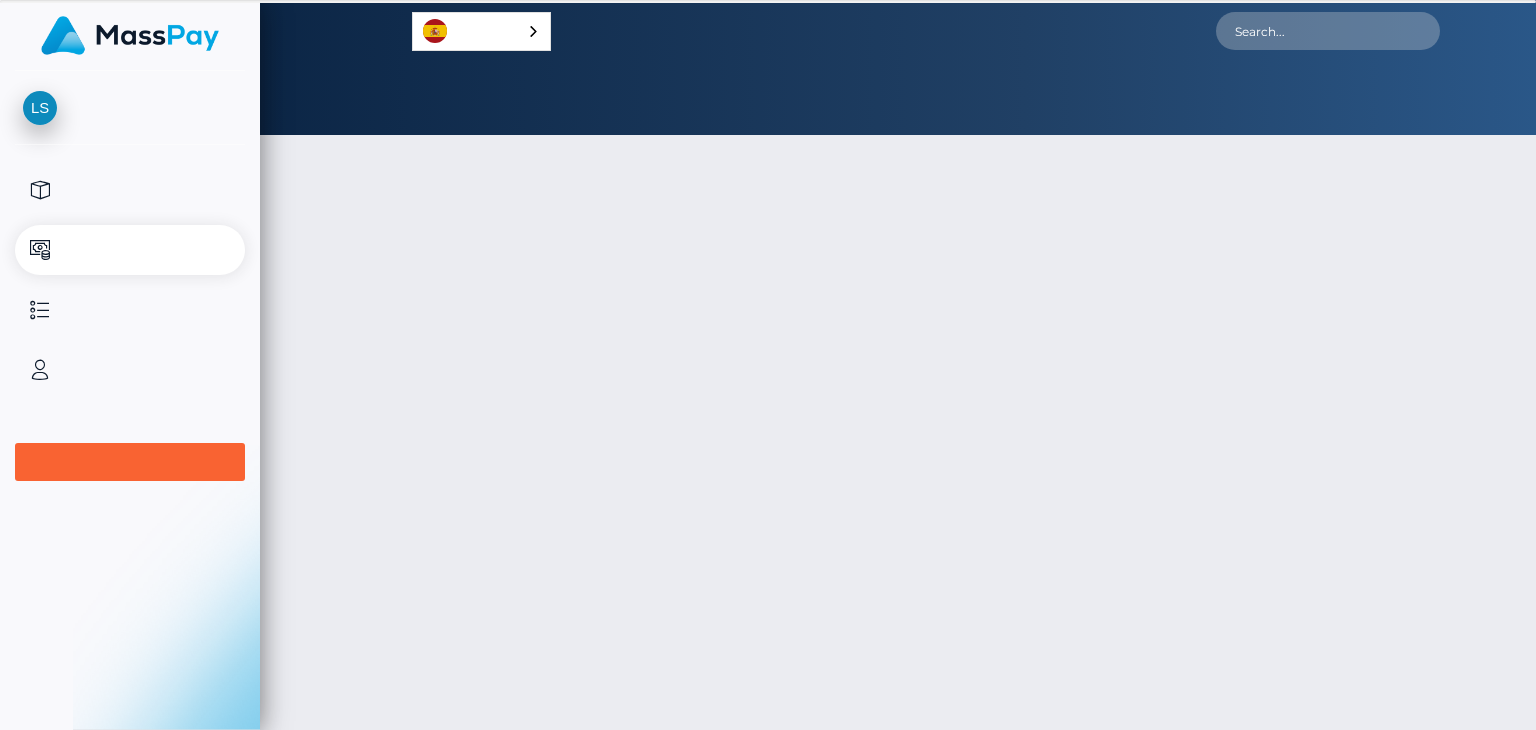 scroll, scrollTop: 0, scrollLeft: 0, axis: both 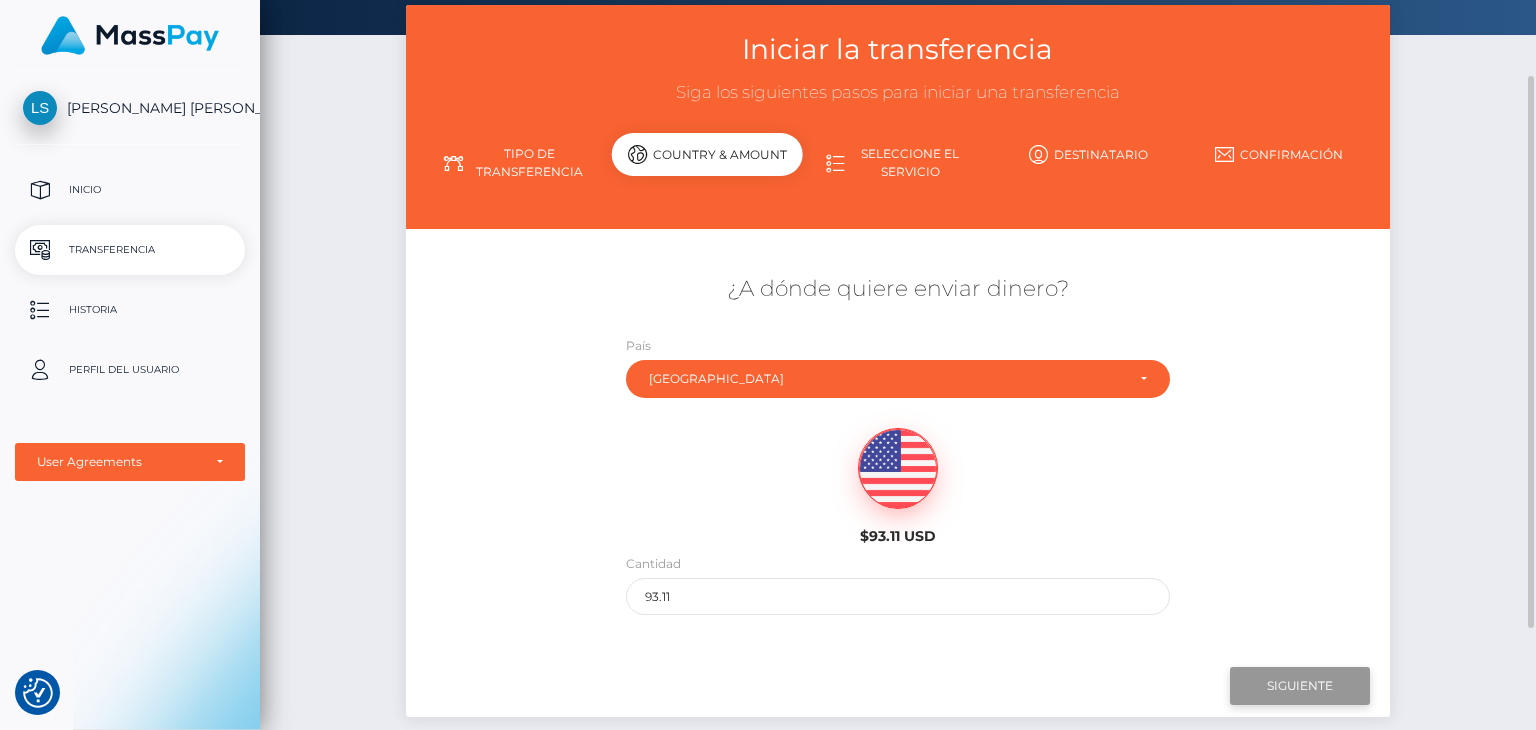 click on "Next" at bounding box center [1300, 686] 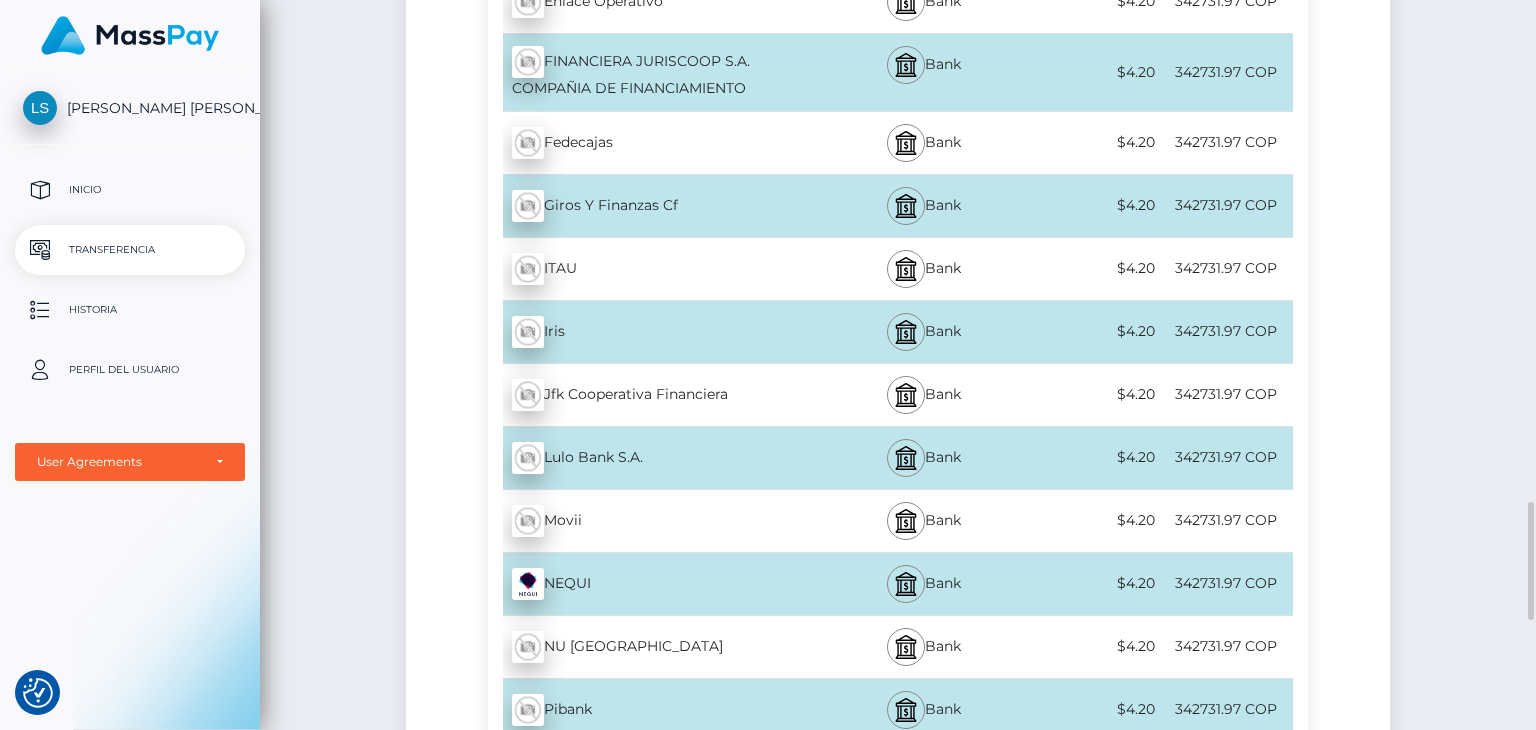 scroll, scrollTop: 3772, scrollLeft: 0, axis: vertical 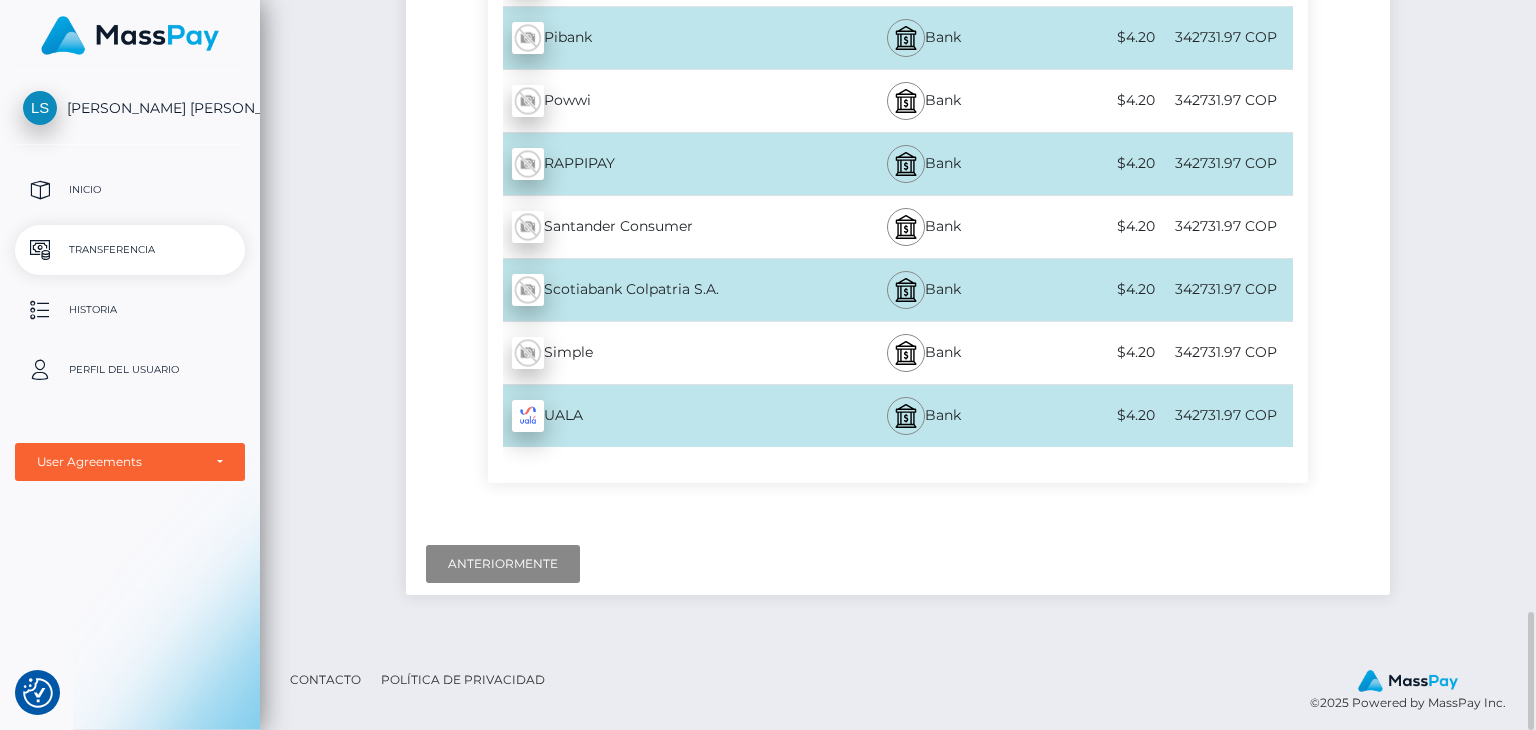 click on "UALA  - COP" at bounding box center [655, 416] 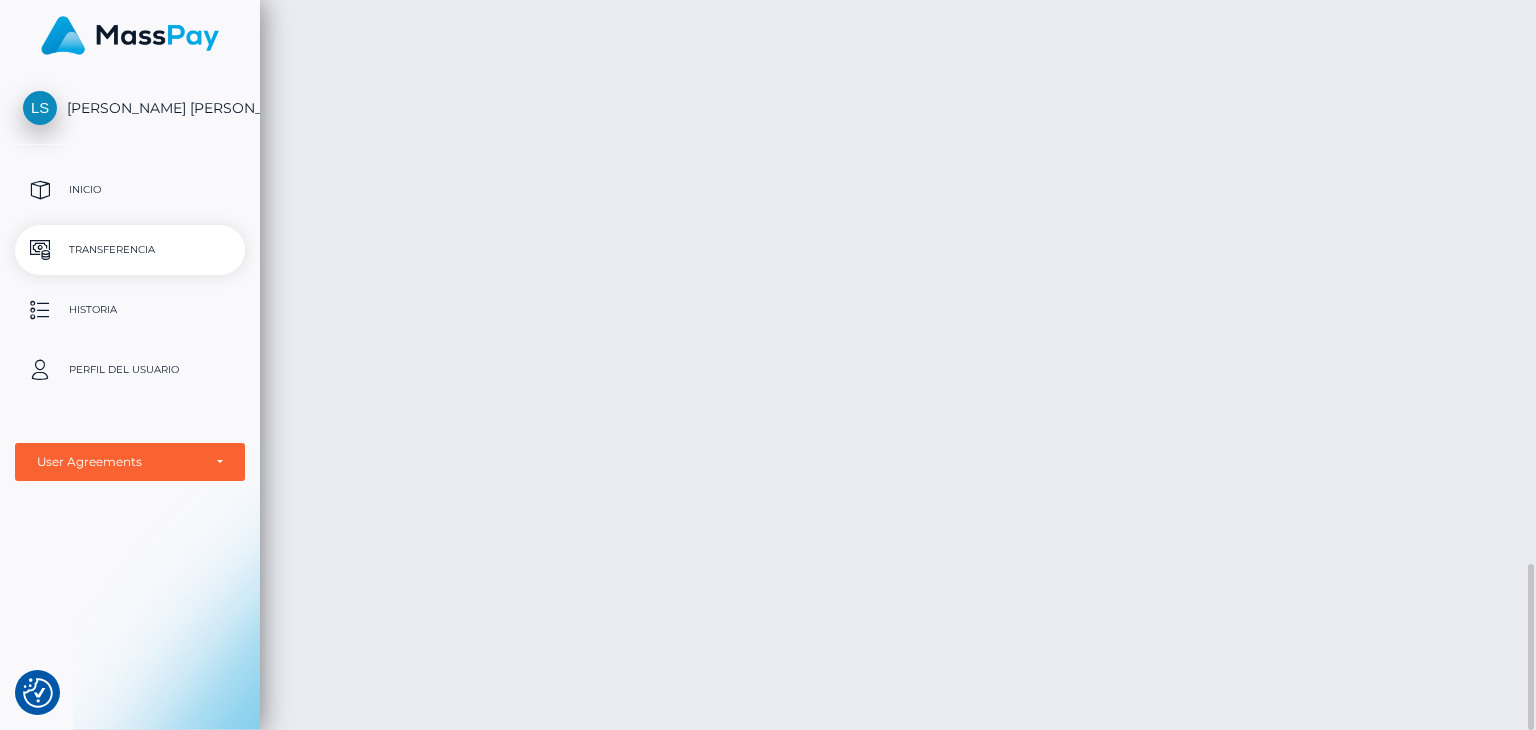 scroll, scrollTop: 2472, scrollLeft: 0, axis: vertical 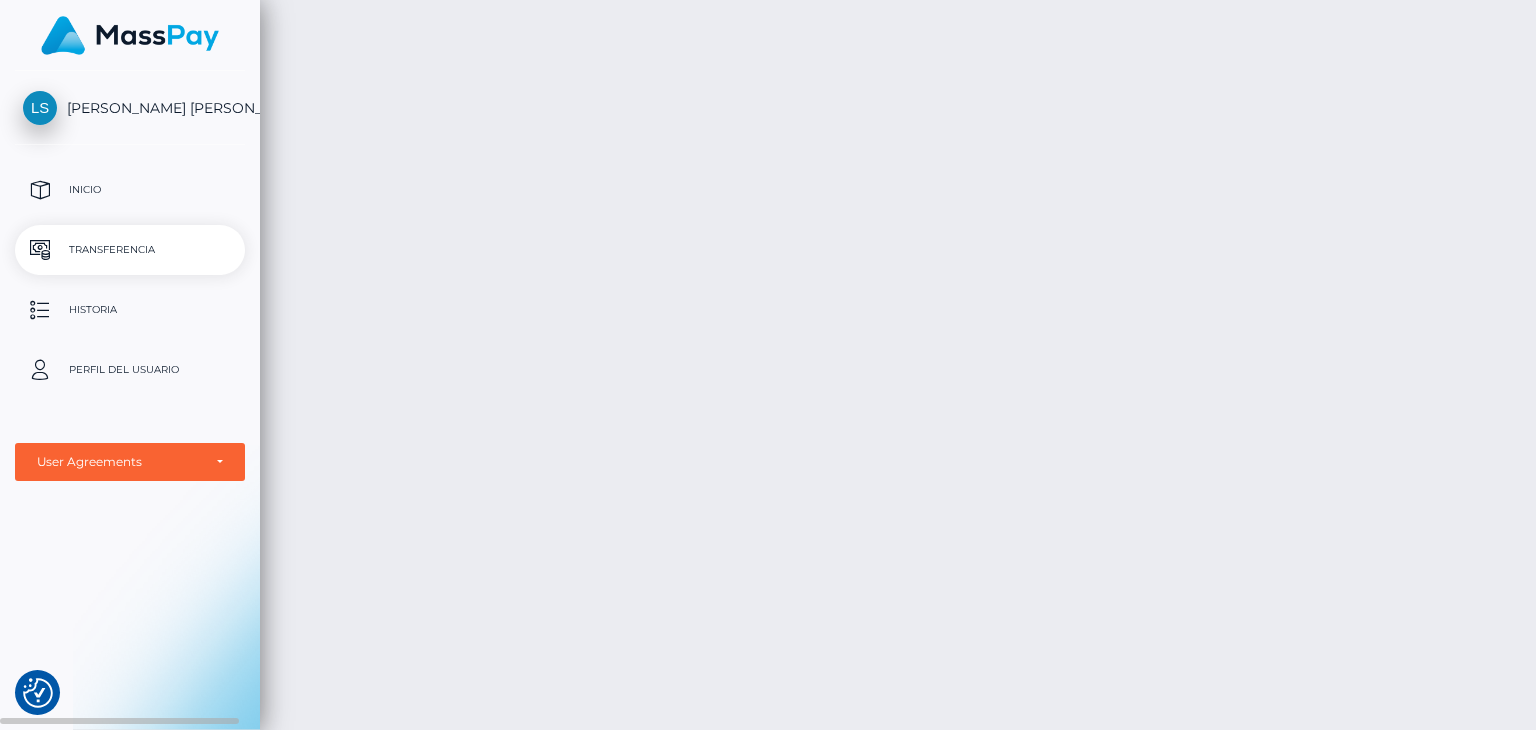 click on "Transferencia" at bounding box center [130, 250] 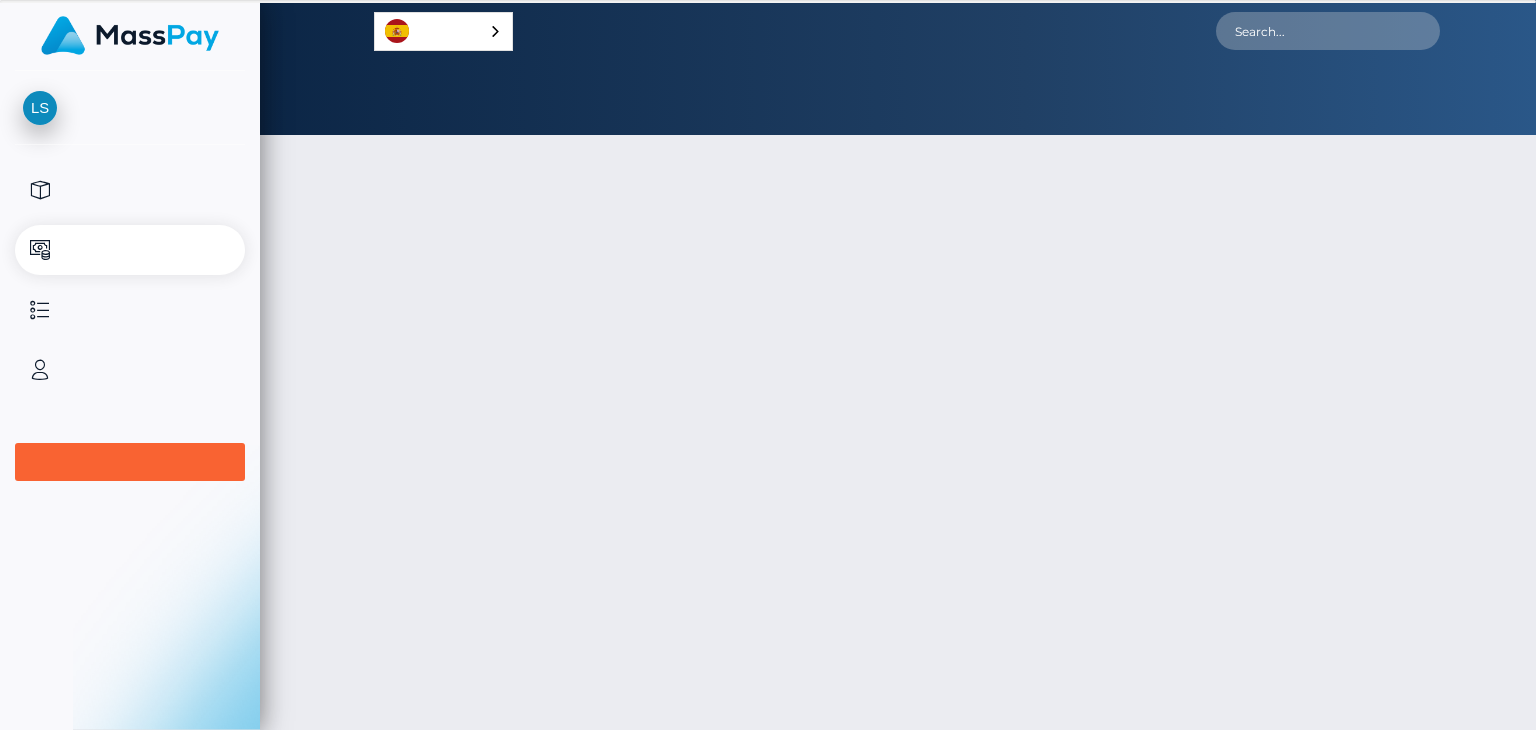 scroll, scrollTop: 0, scrollLeft: 0, axis: both 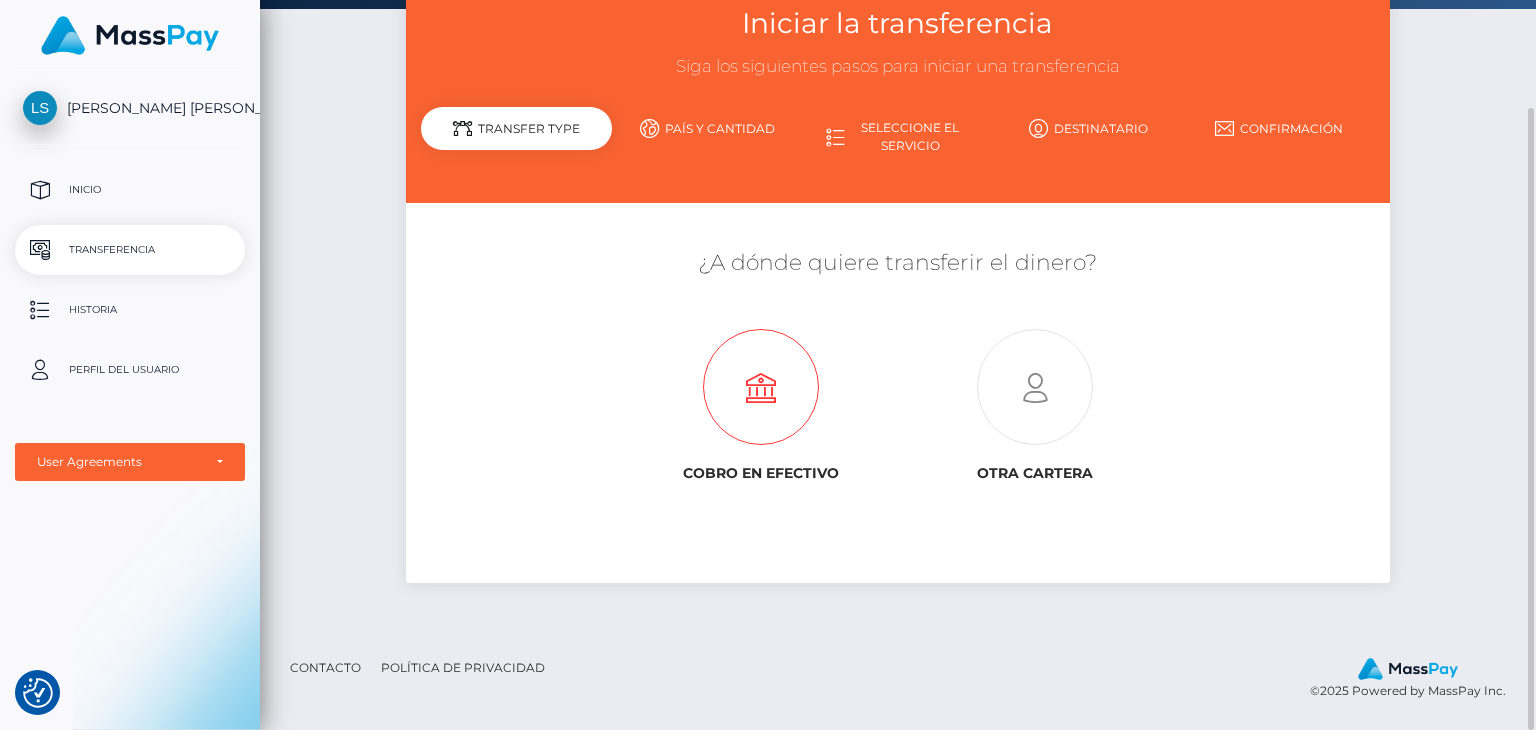 click at bounding box center (761, 388) 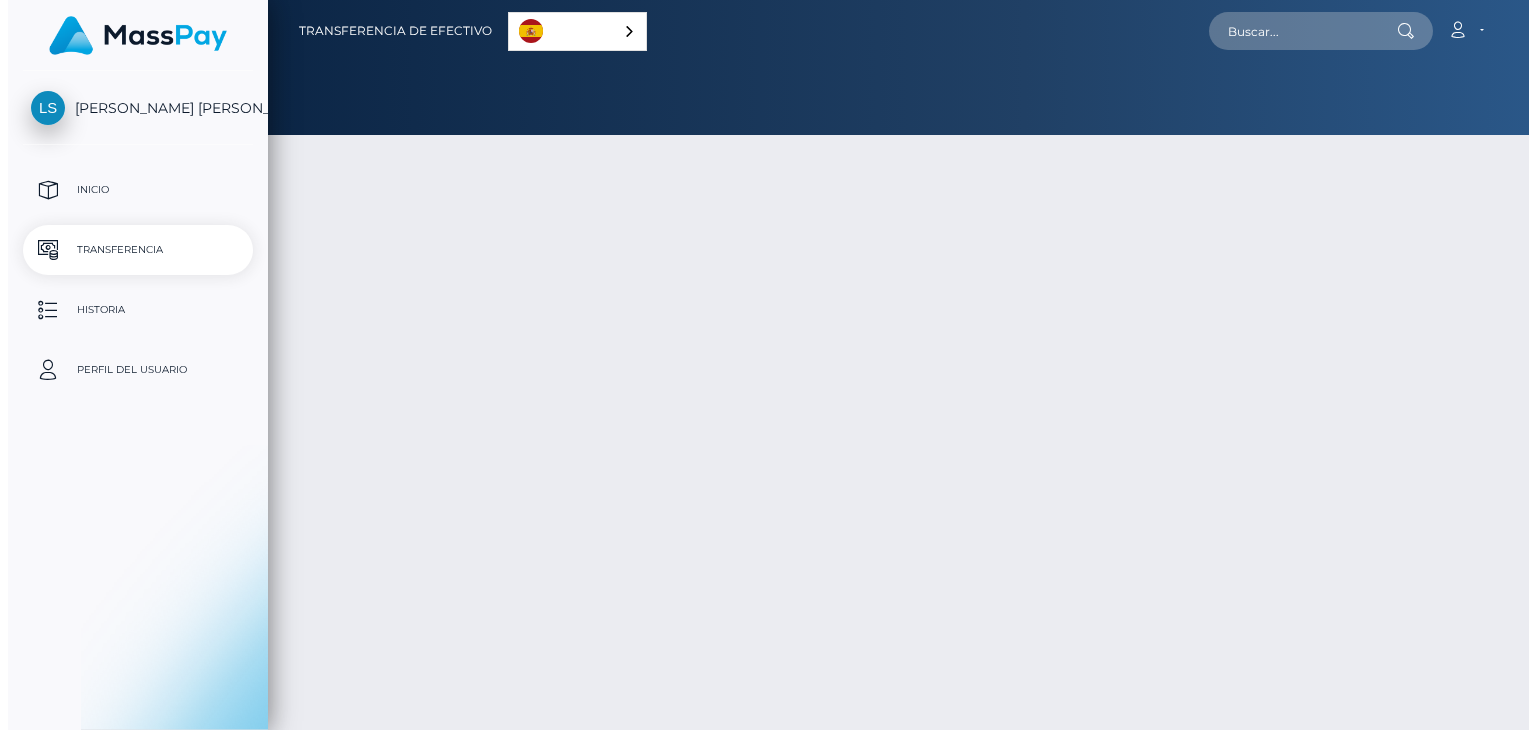 scroll, scrollTop: 0, scrollLeft: 0, axis: both 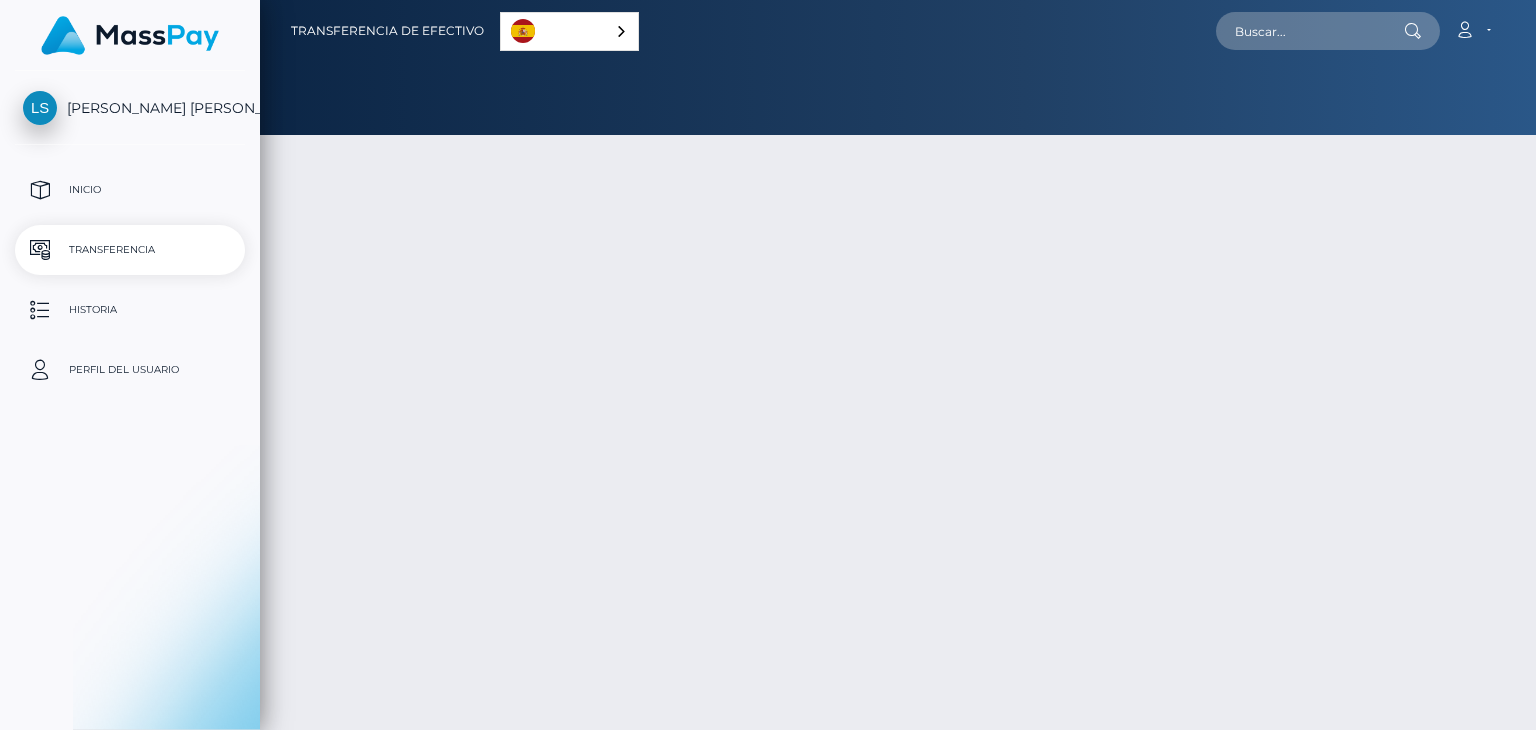 select 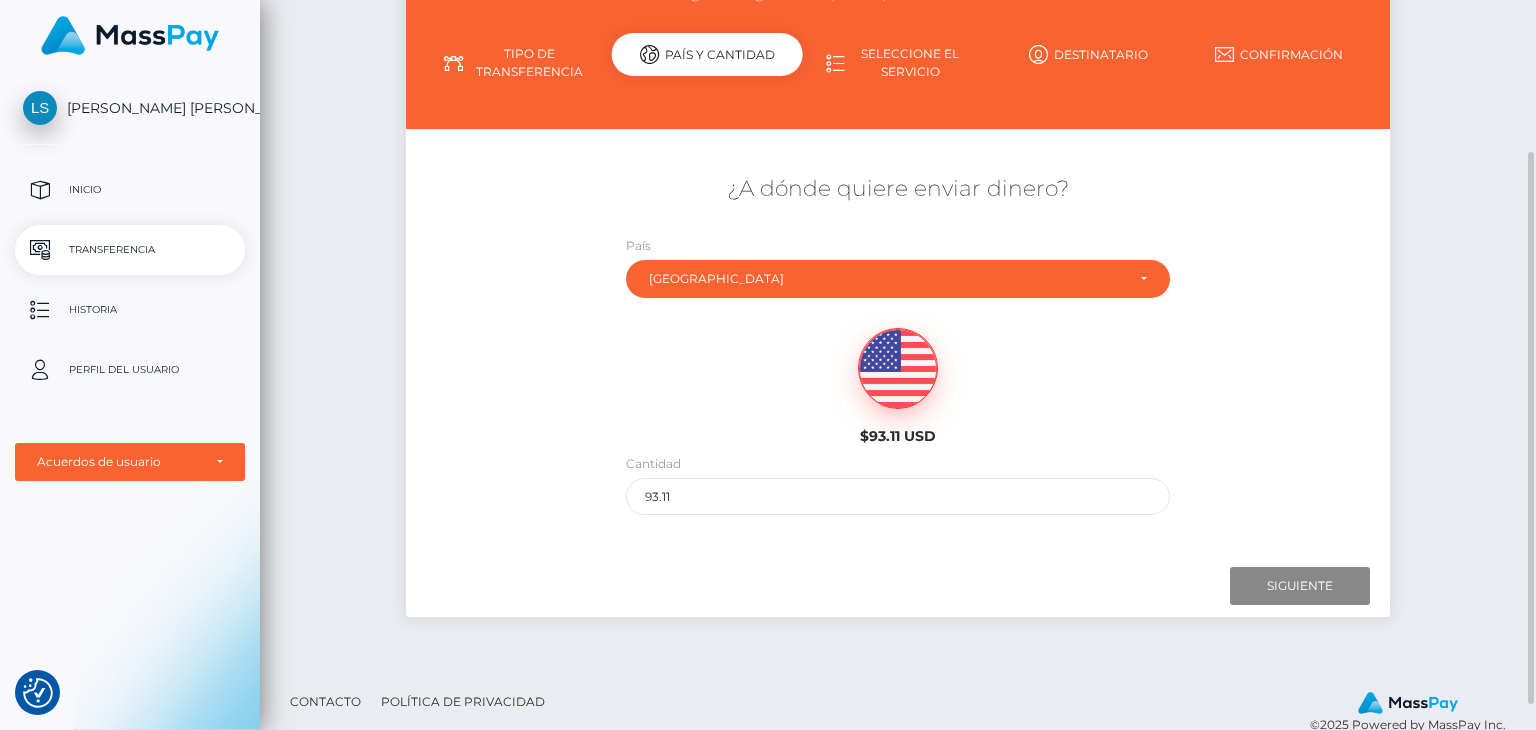 scroll, scrollTop: 234, scrollLeft: 0, axis: vertical 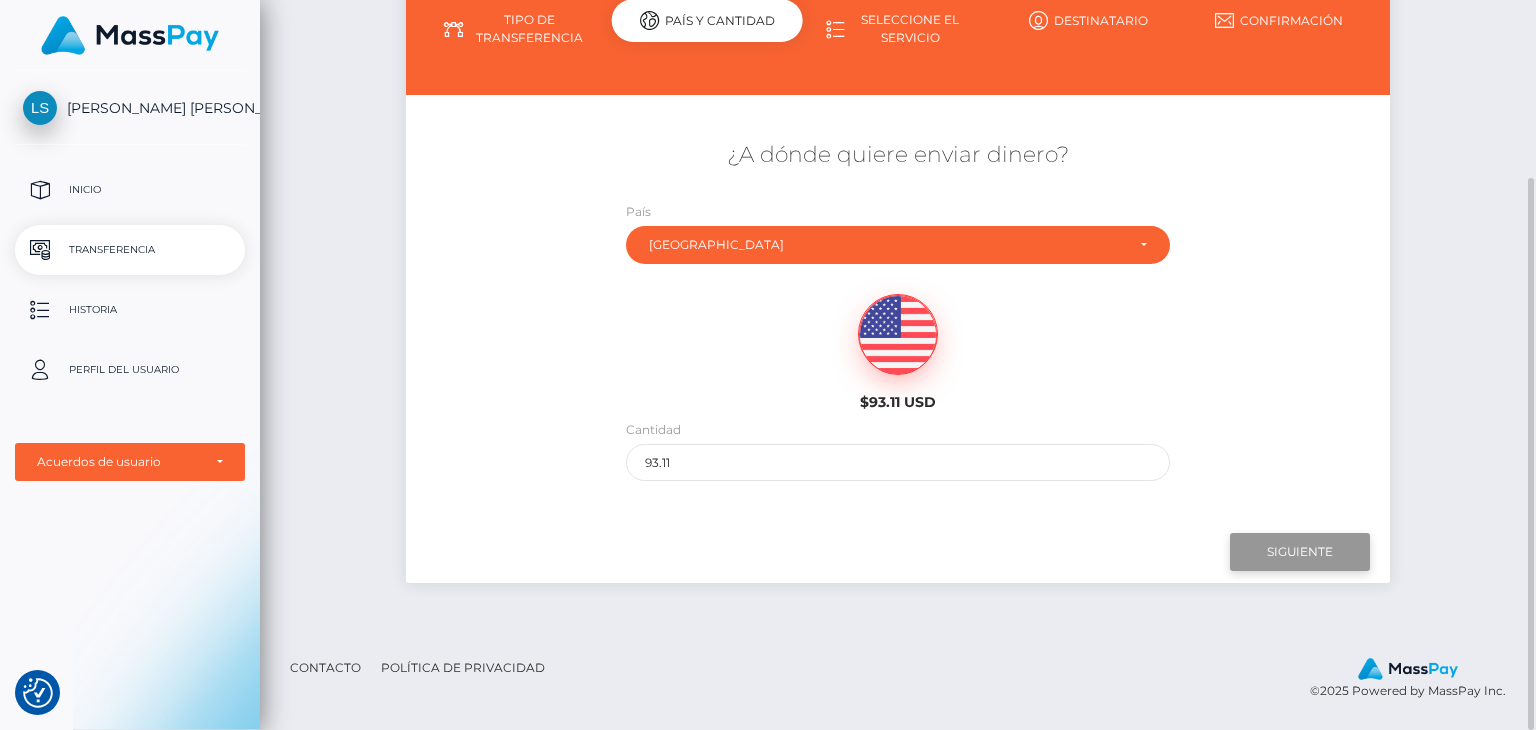 click on "Siguiente" at bounding box center [1300, 552] 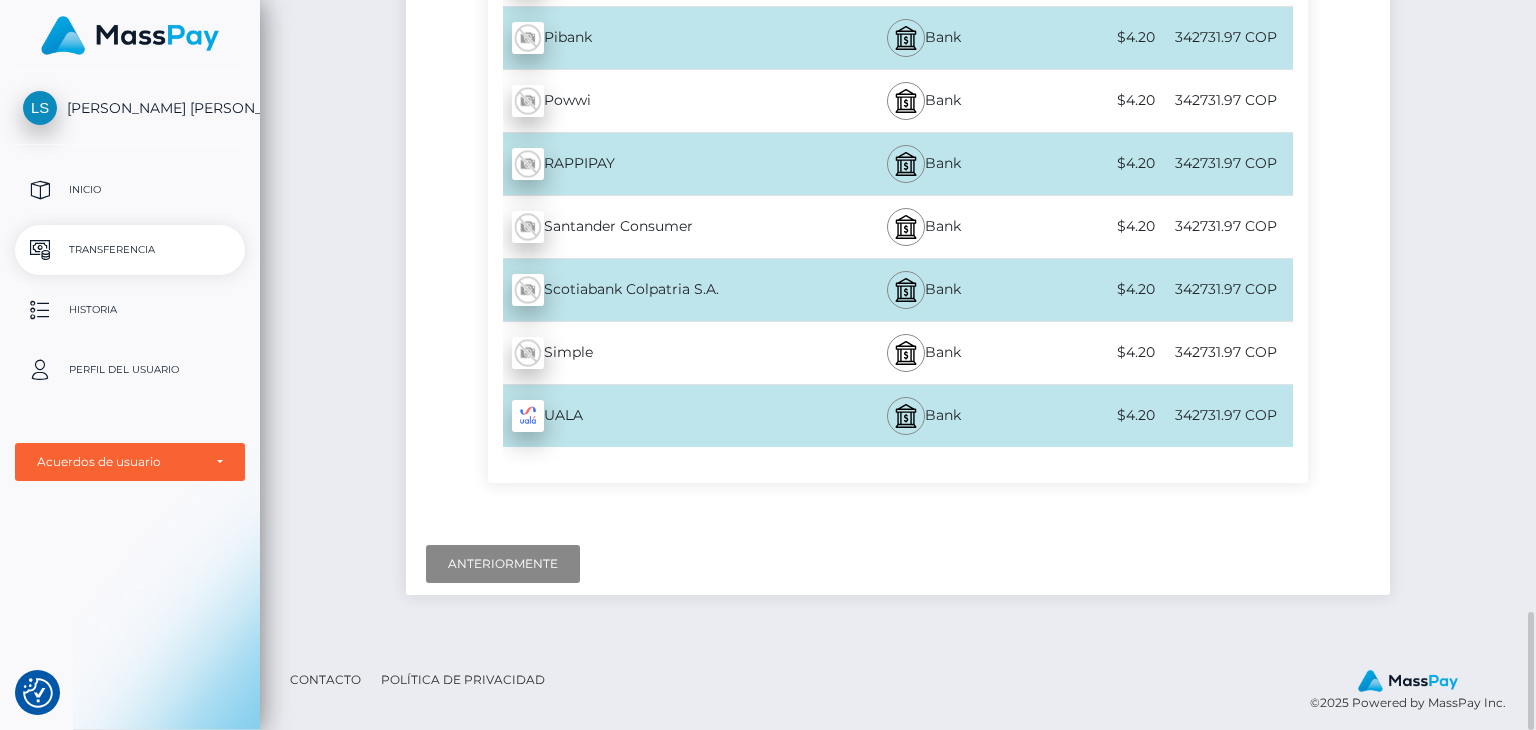 scroll, scrollTop: 3772, scrollLeft: 0, axis: vertical 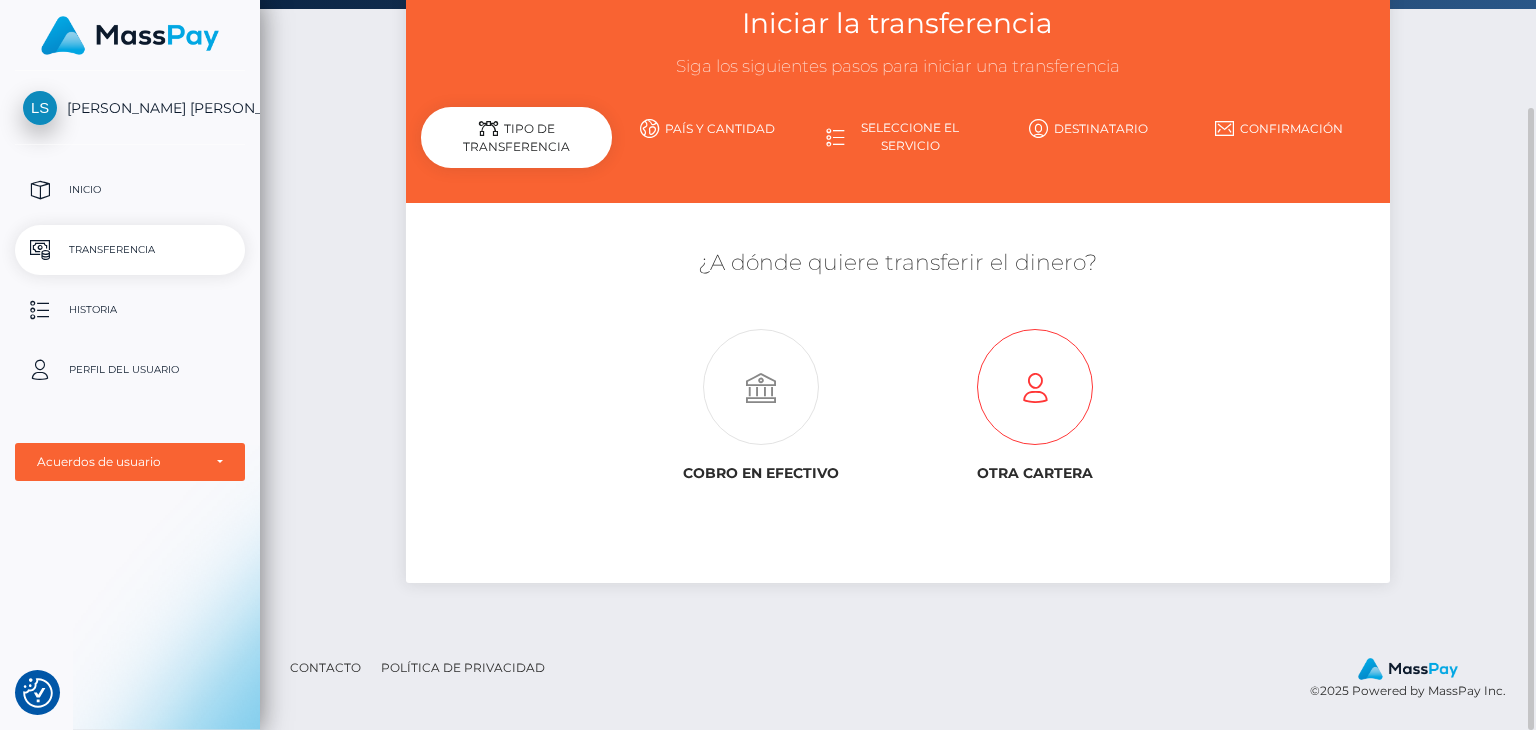 click at bounding box center [1034, 388] 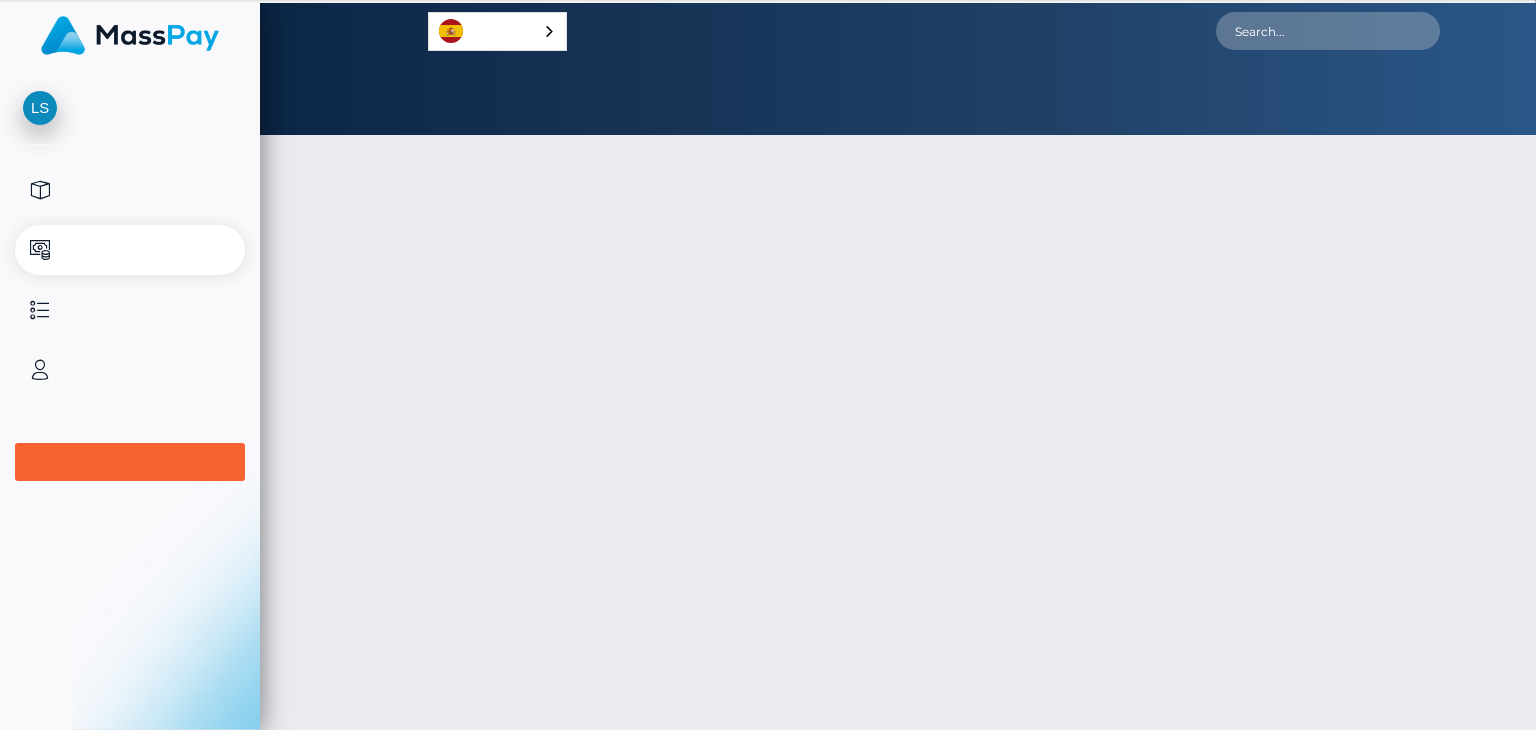 scroll, scrollTop: 0, scrollLeft: 0, axis: both 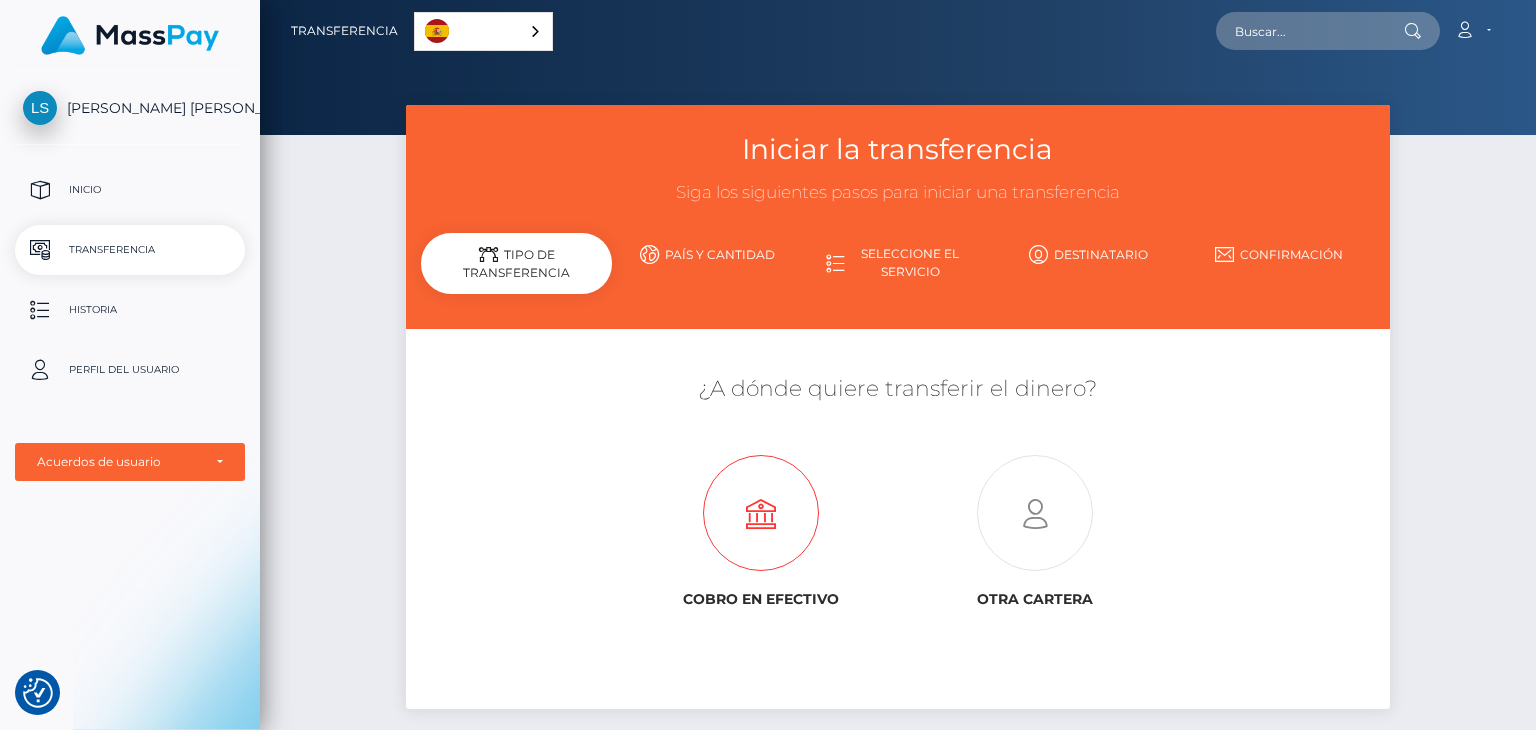 click at bounding box center [761, 514] 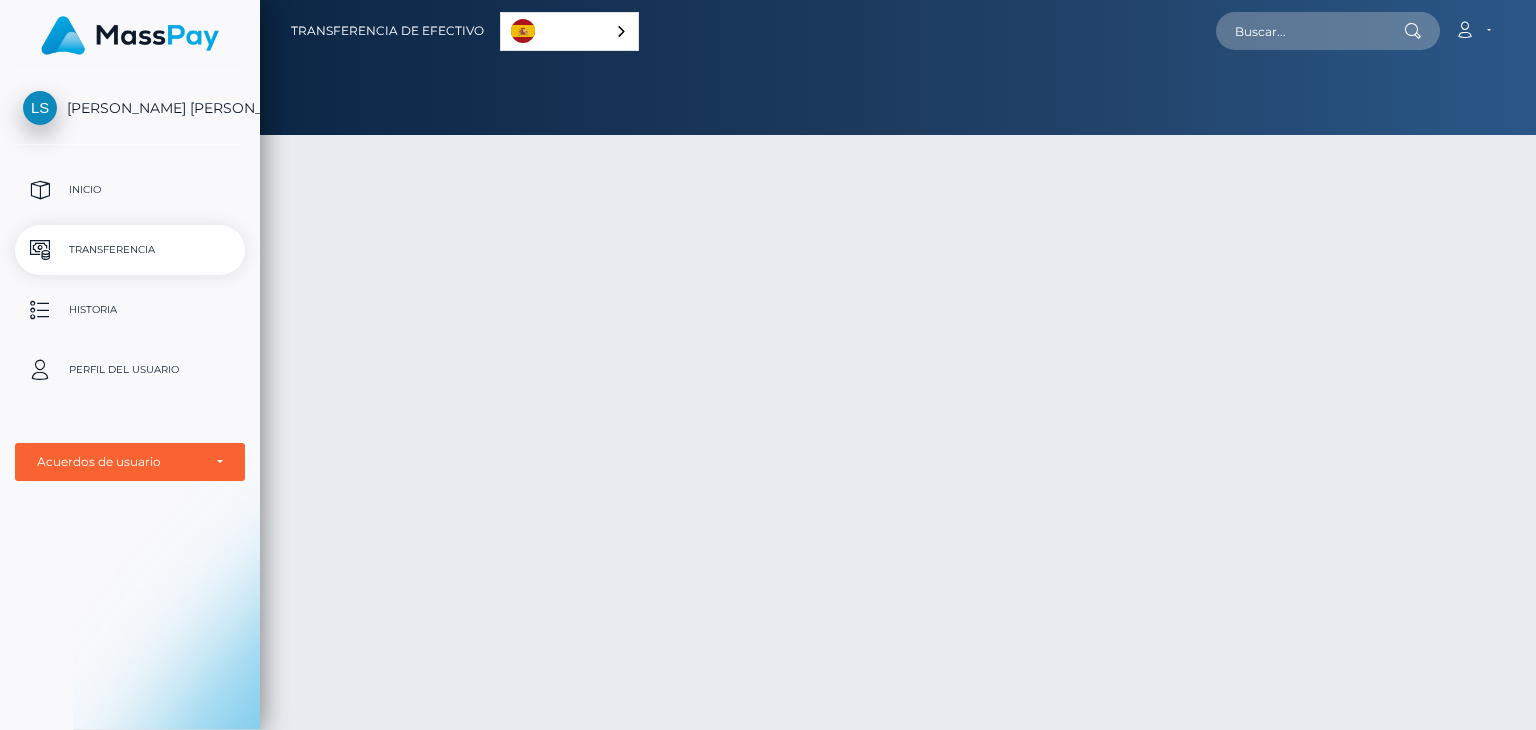 scroll, scrollTop: 0, scrollLeft: 0, axis: both 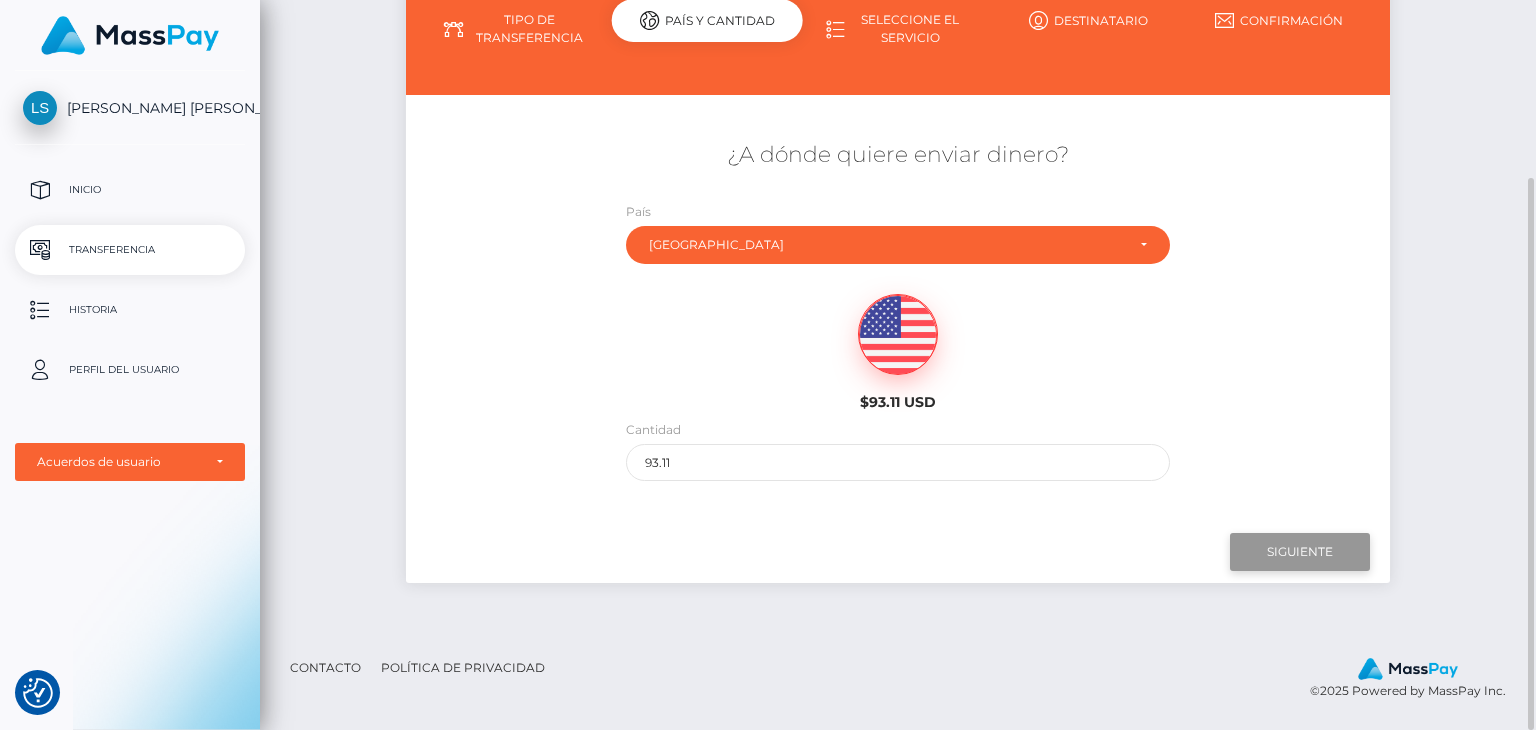 click on "Siguiente" at bounding box center (1300, 552) 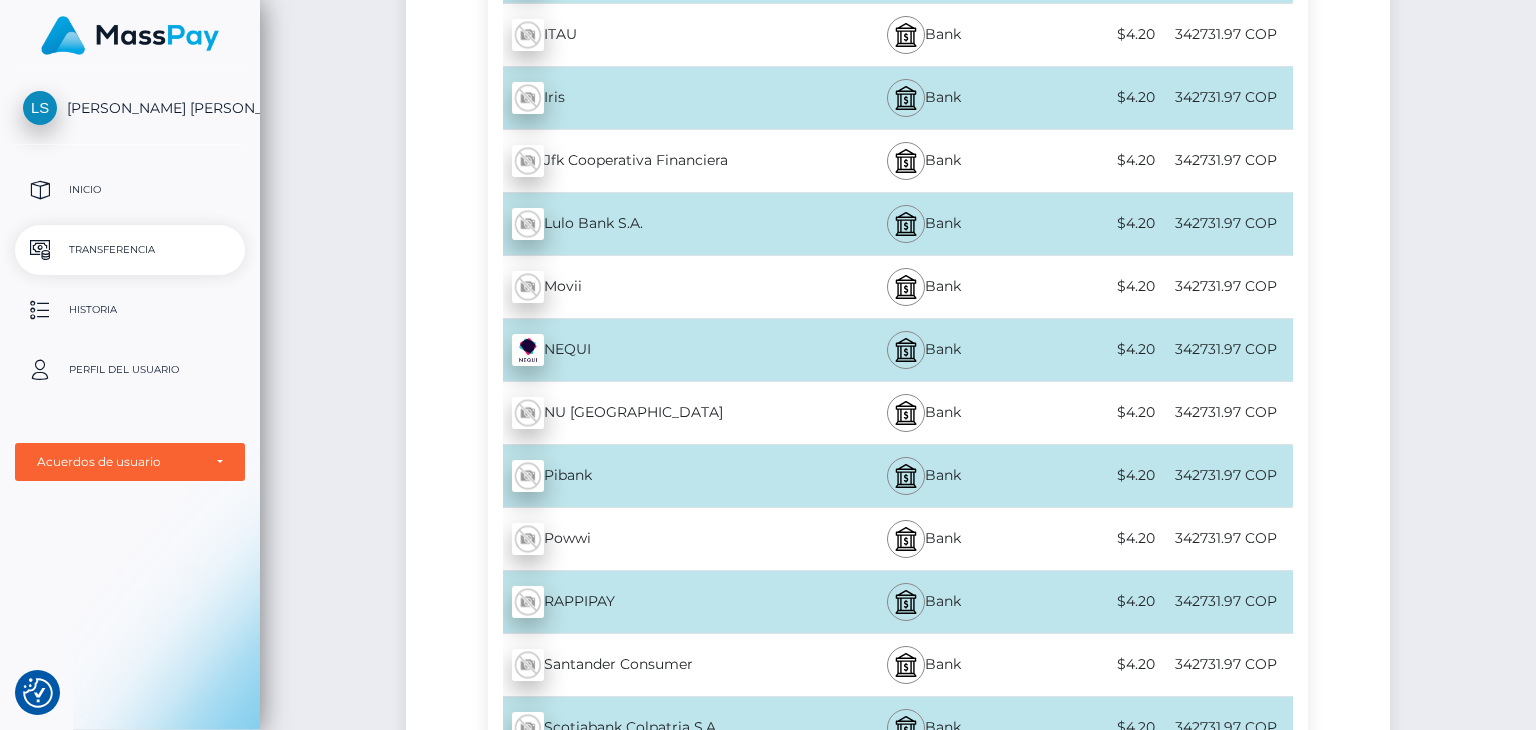 scroll, scrollTop: 3772, scrollLeft: 0, axis: vertical 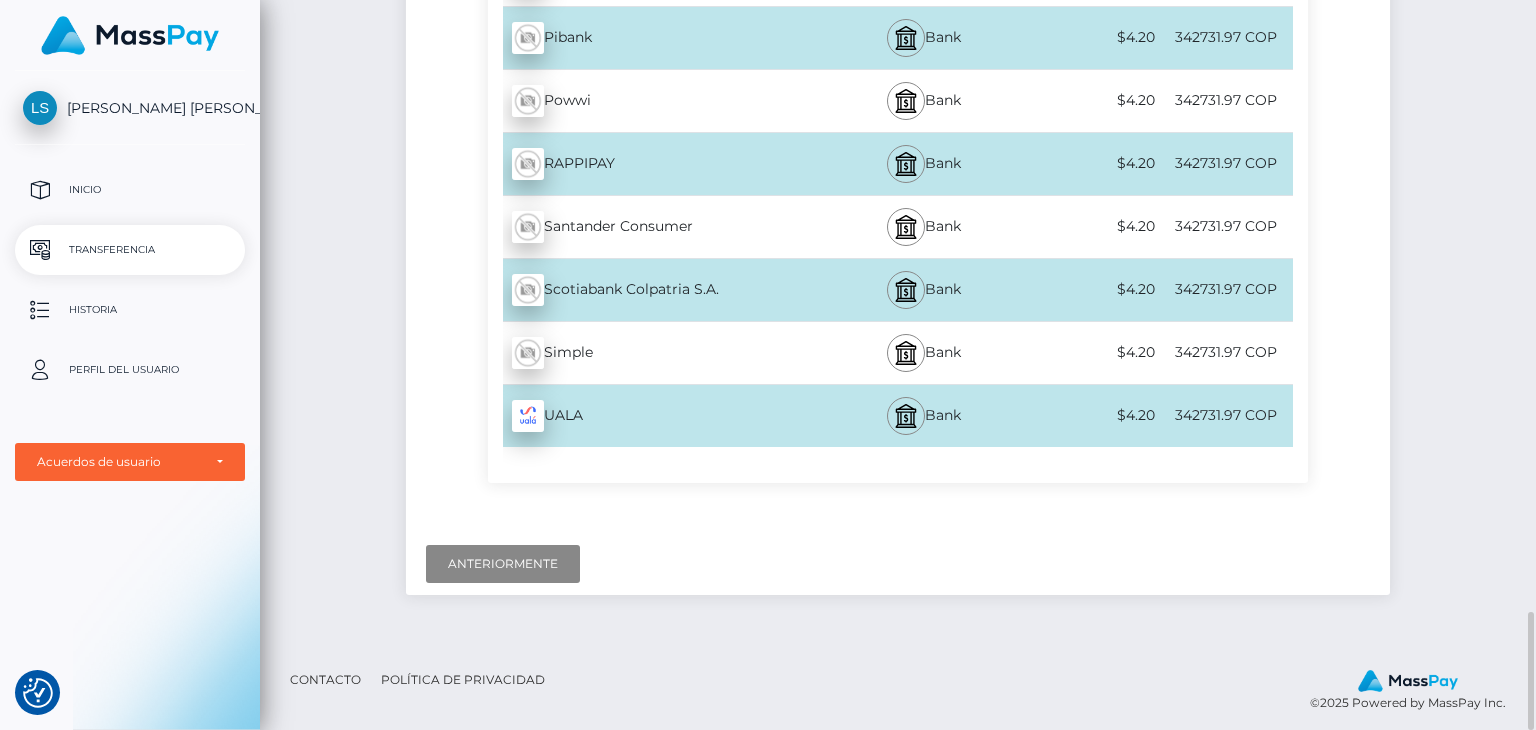 click at bounding box center (528, 416) 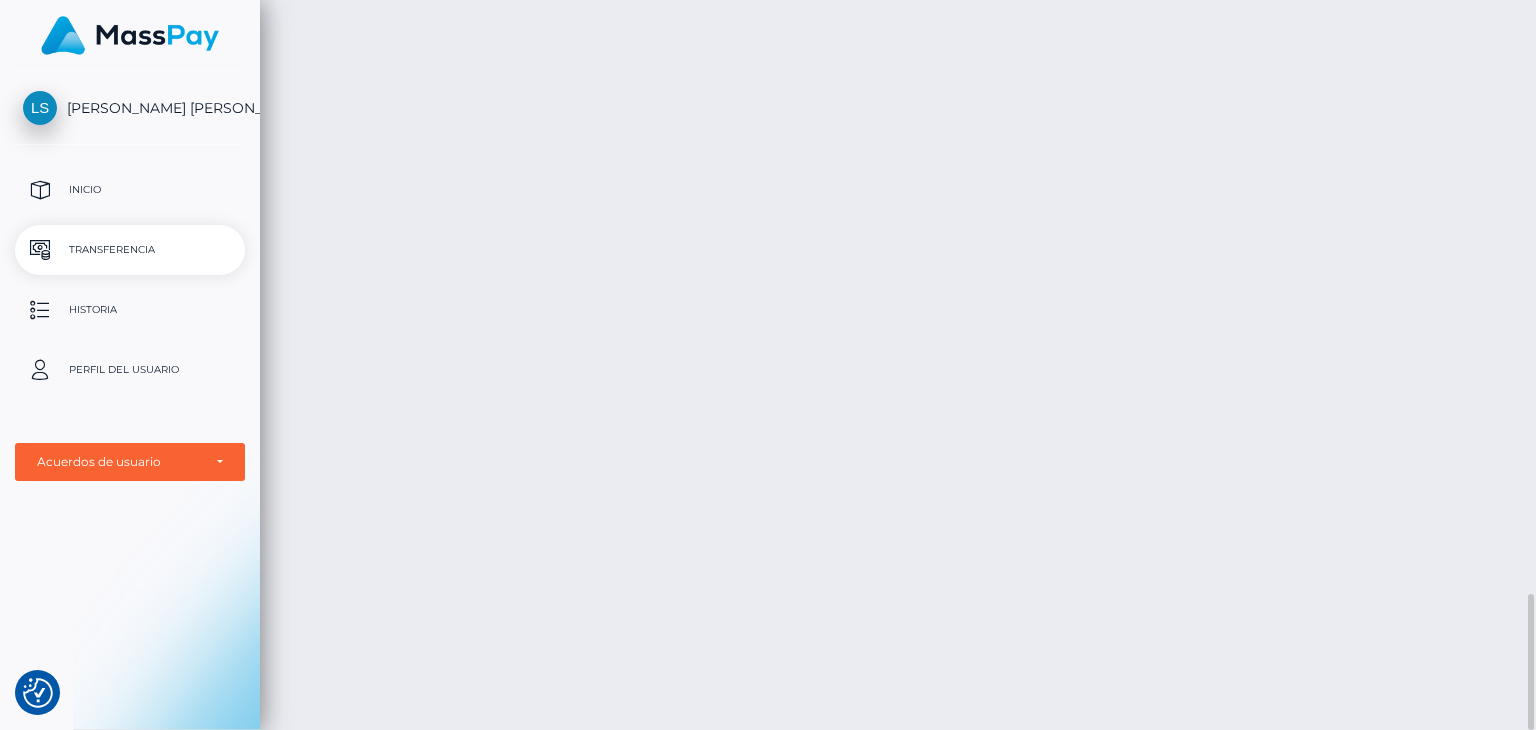 scroll, scrollTop: 2672, scrollLeft: 0, axis: vertical 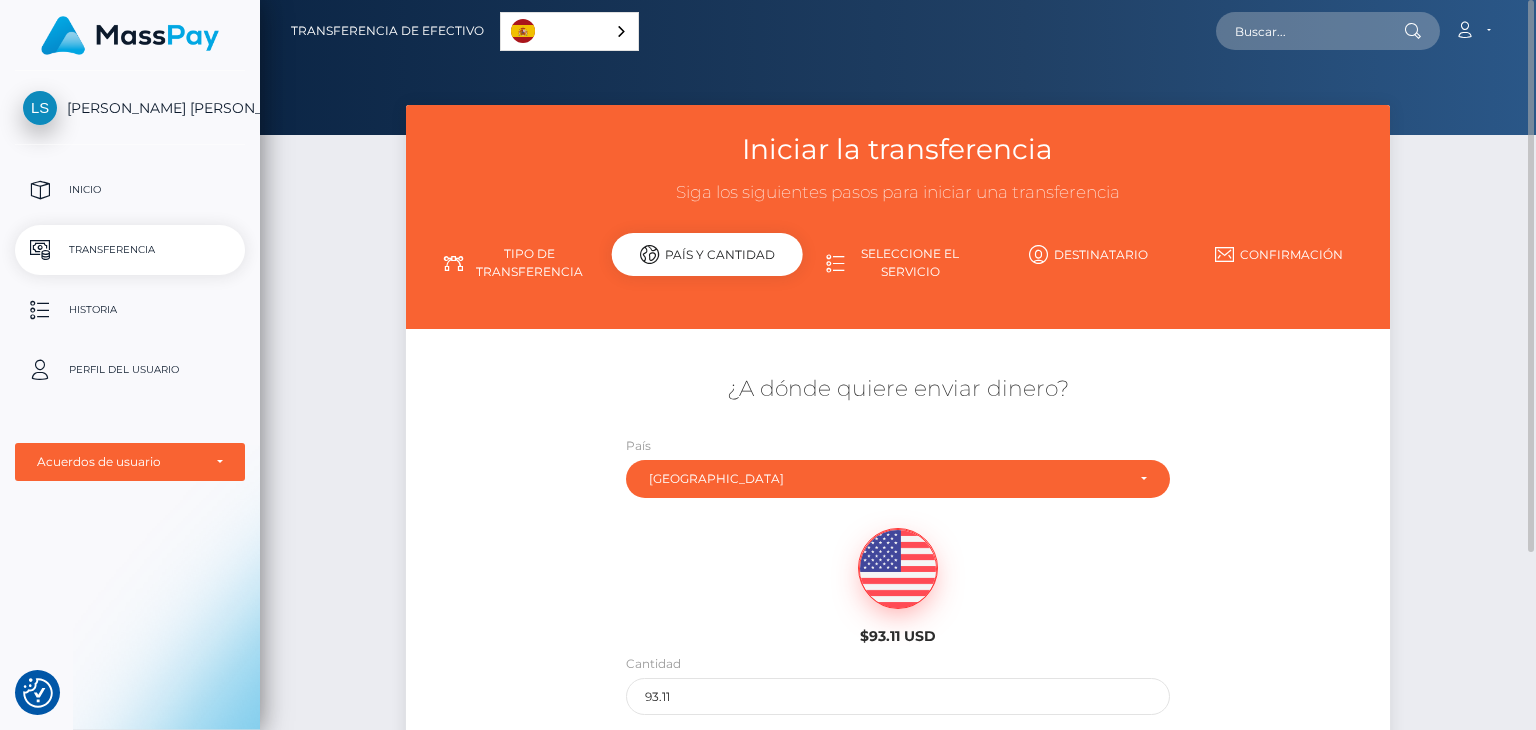 click on "Seleccione el servicio" at bounding box center (898, 263) 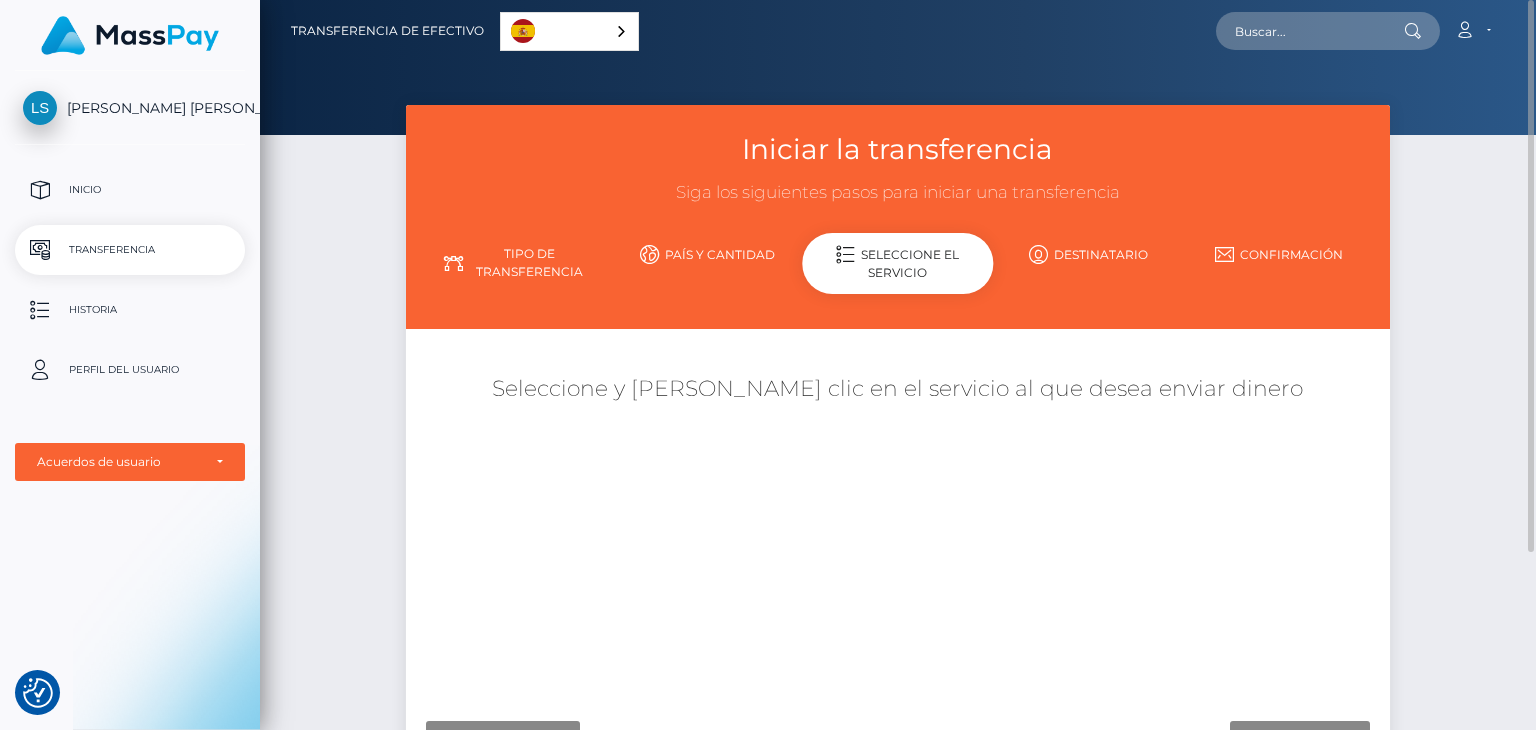 click on "País y cantidad" at bounding box center [707, 254] 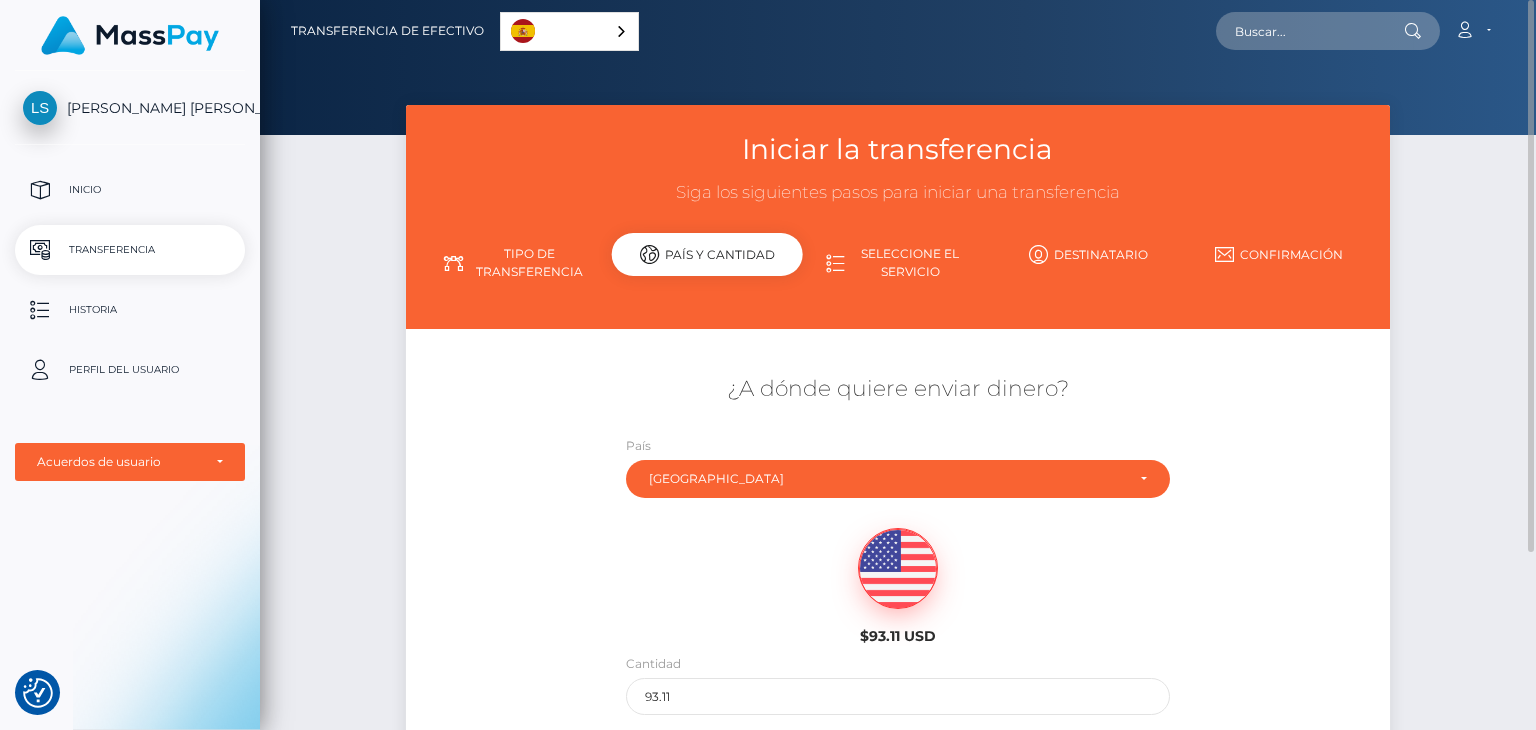 click on "Destinatario" at bounding box center (1088, 254) 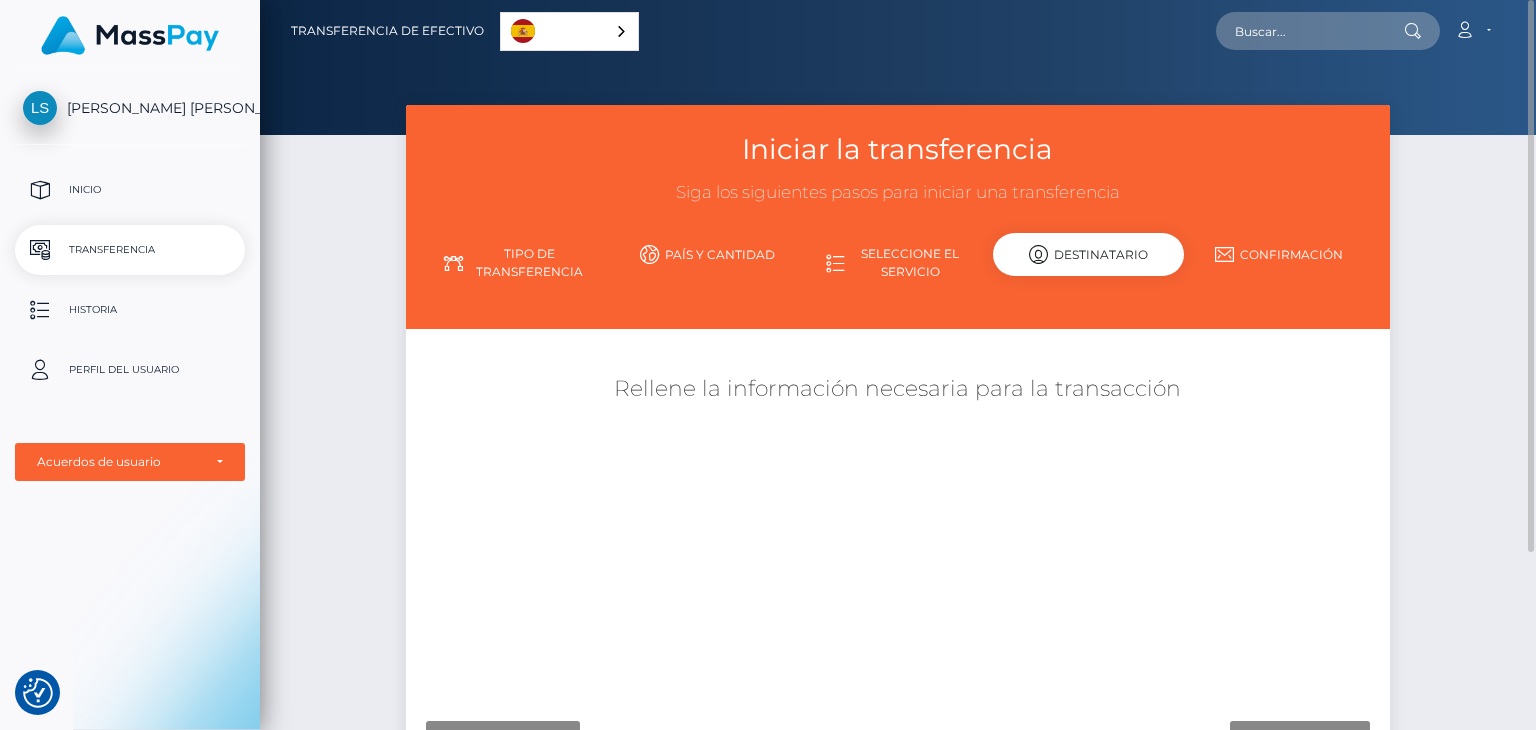 click on "País y cantidad" at bounding box center (707, 254) 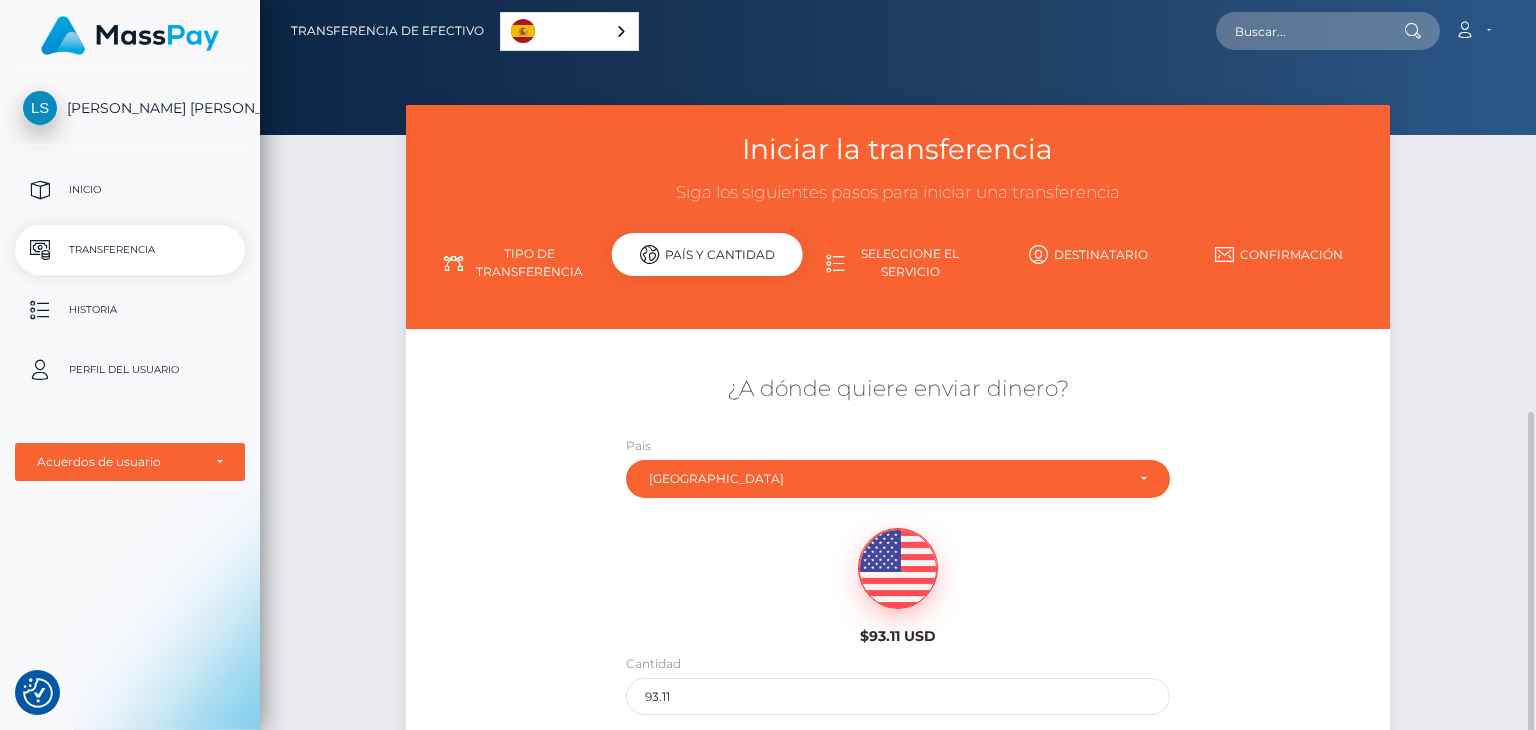scroll, scrollTop: 234, scrollLeft: 0, axis: vertical 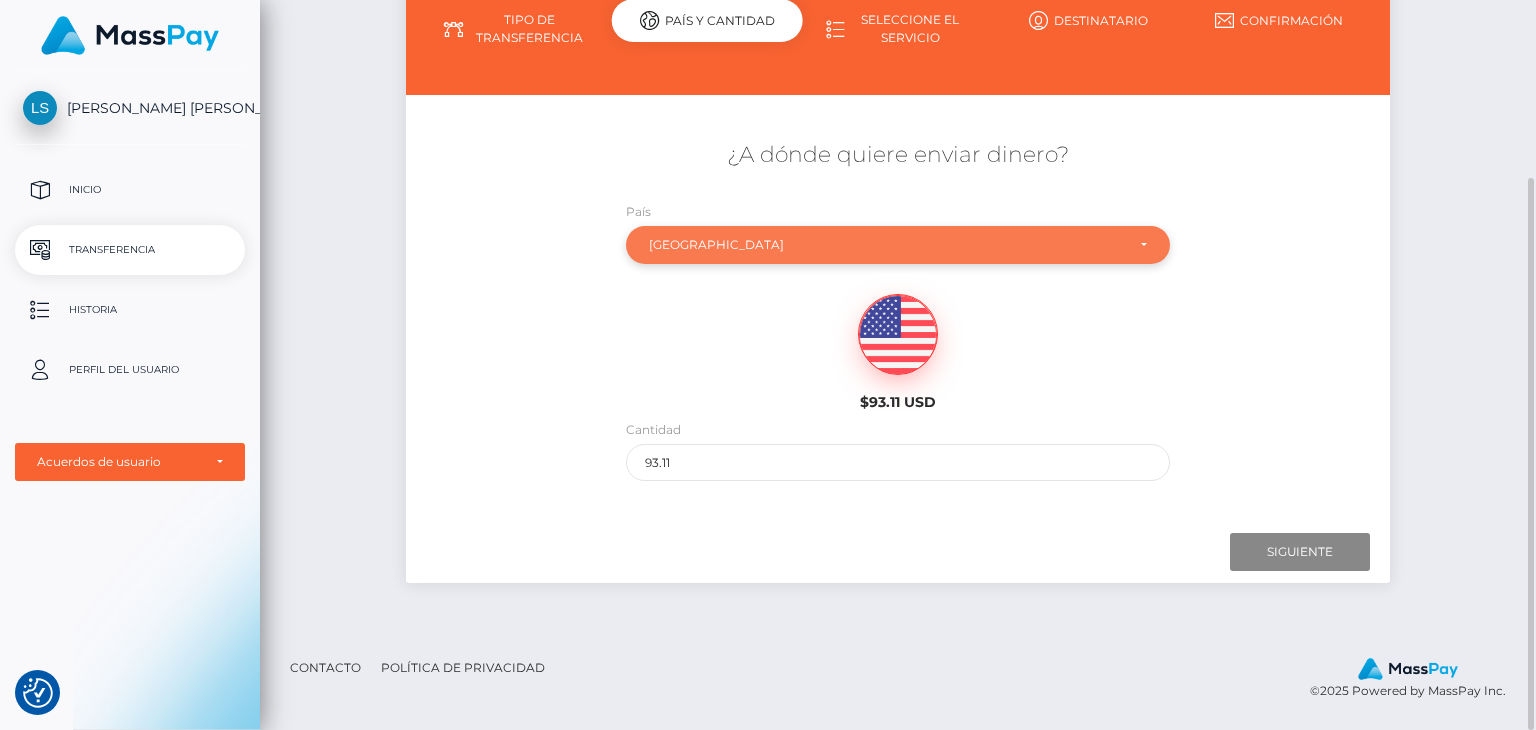 click on "[GEOGRAPHIC_DATA]" at bounding box center [886, 245] 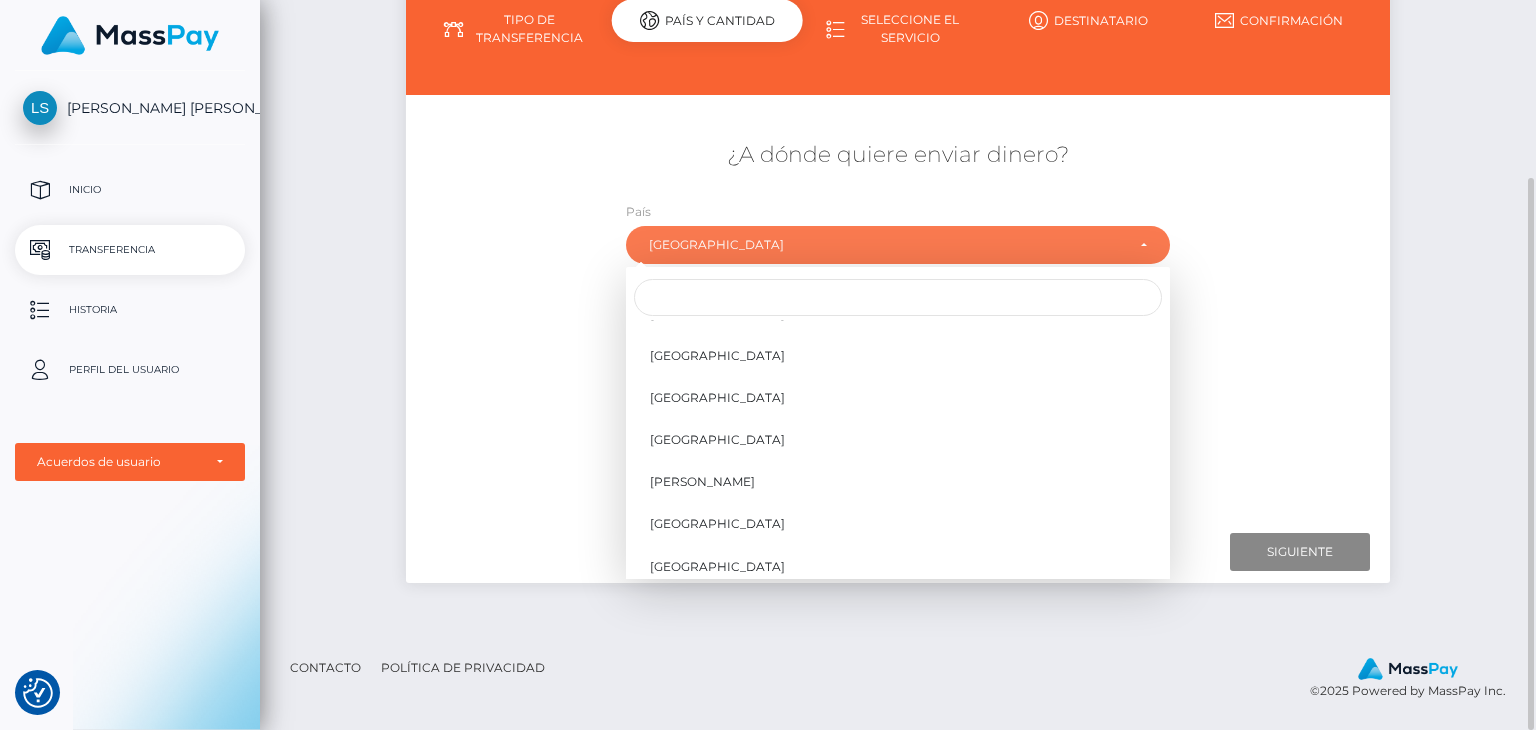 click on "País
Abjasia
[GEOGRAPHIC_DATA]
[GEOGRAPHIC_DATA]
[GEOGRAPHIC_DATA]
[GEOGRAPHIC_DATA] Americana
[GEOGRAPHIC_DATA]
[GEOGRAPHIC_DATA]
[GEOGRAPHIC_DATA]   [GEOGRAPHIC_DATA]   [GEOGRAPHIC_DATA]" at bounding box center [898, 232] 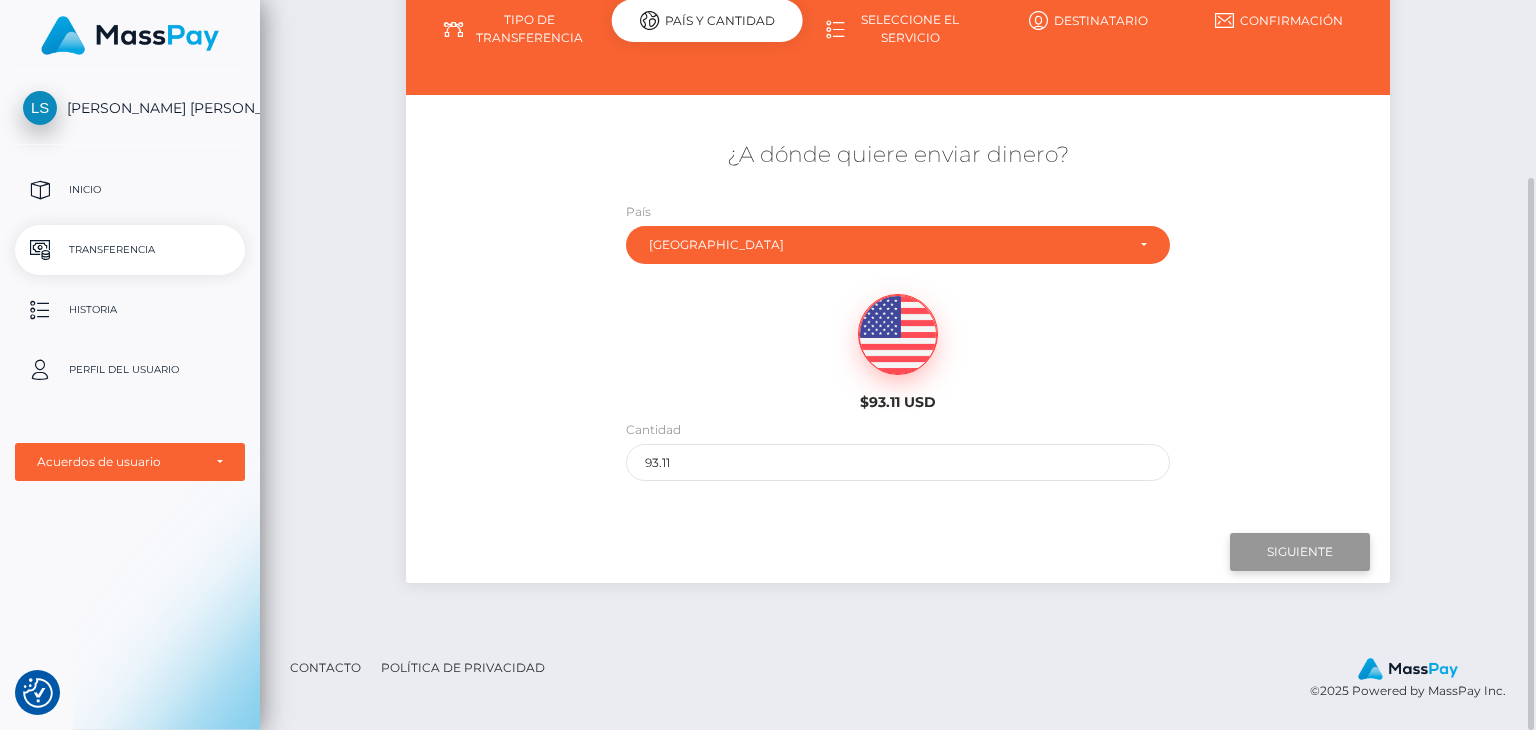 click on "Siguiente" at bounding box center (1300, 552) 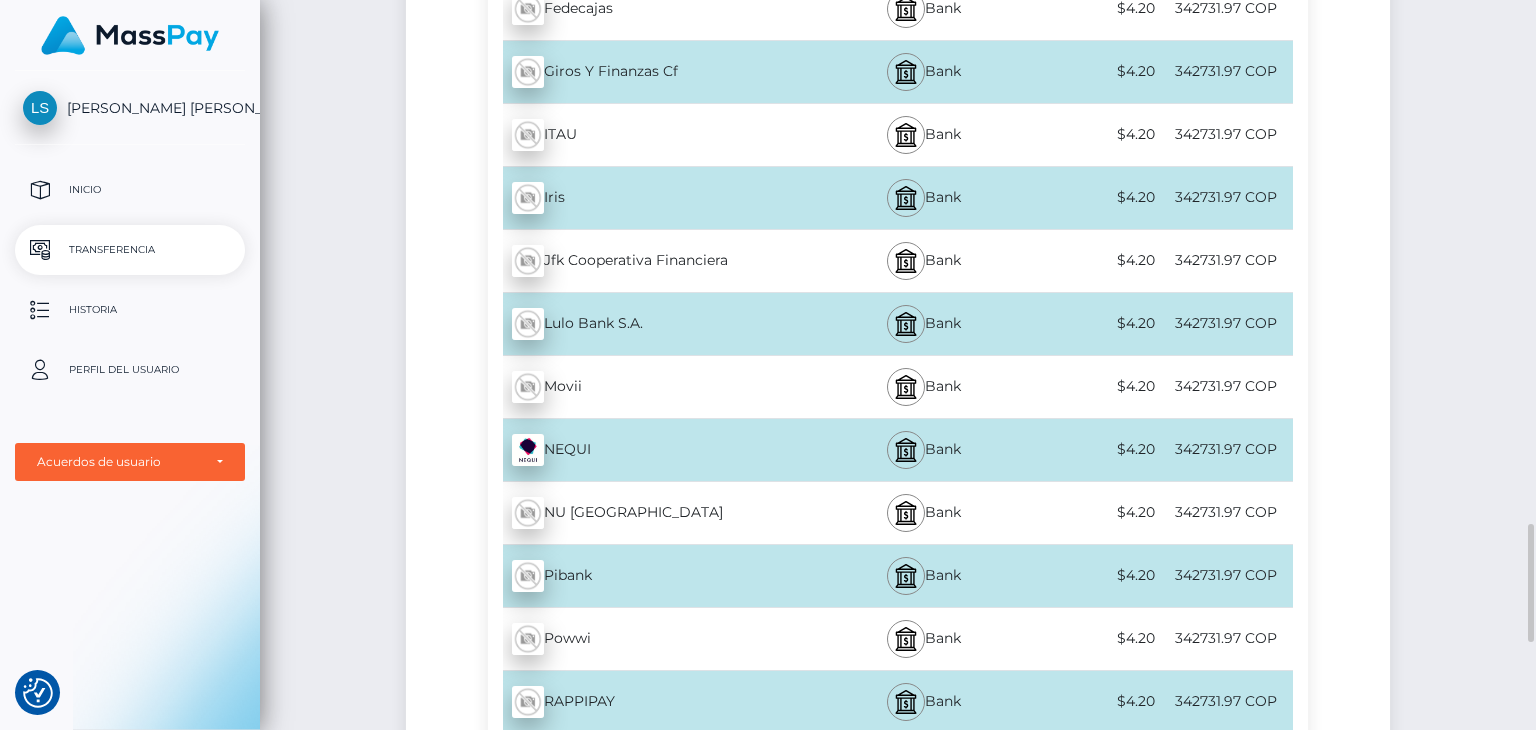 scroll, scrollTop: 3772, scrollLeft: 0, axis: vertical 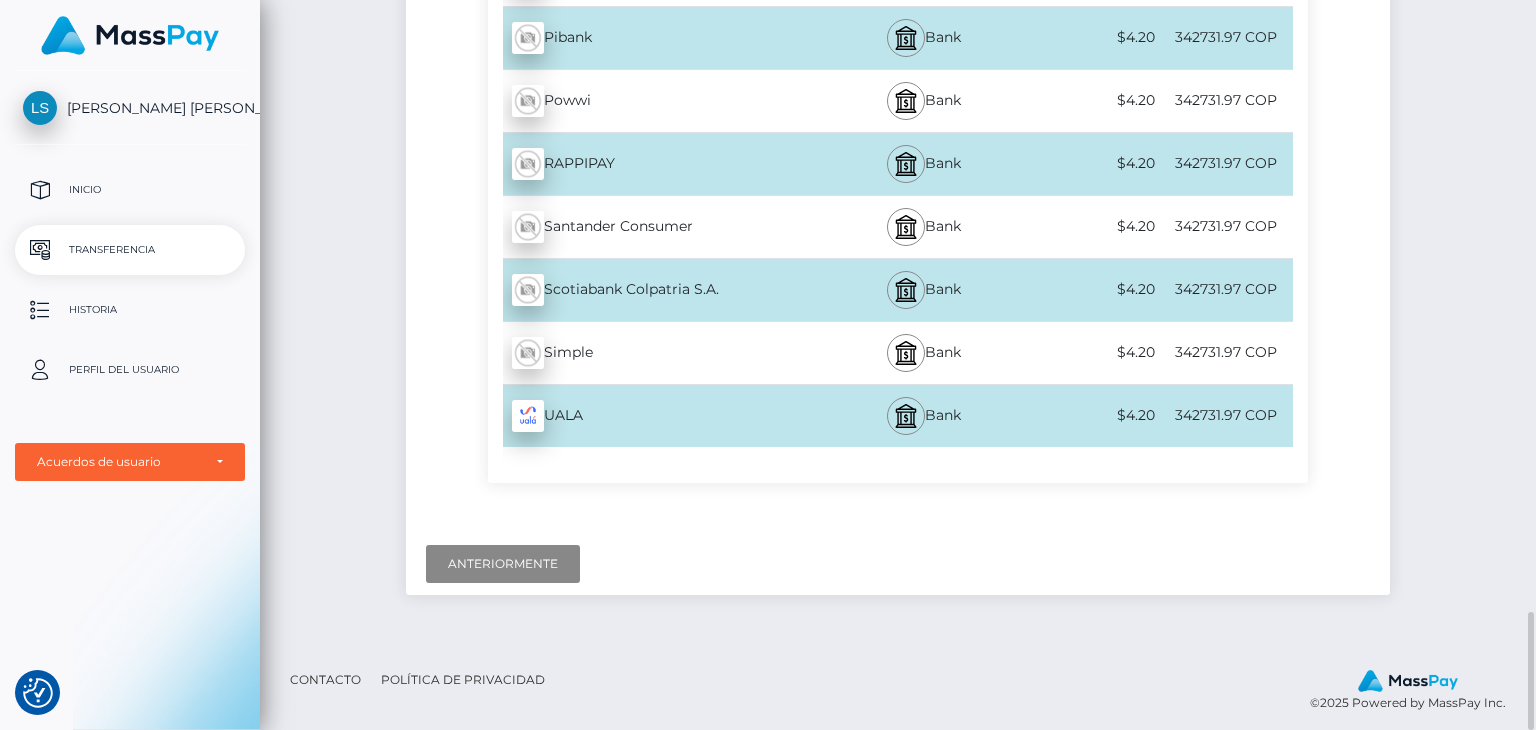click on "UALA  - COP" at bounding box center [655, 416] 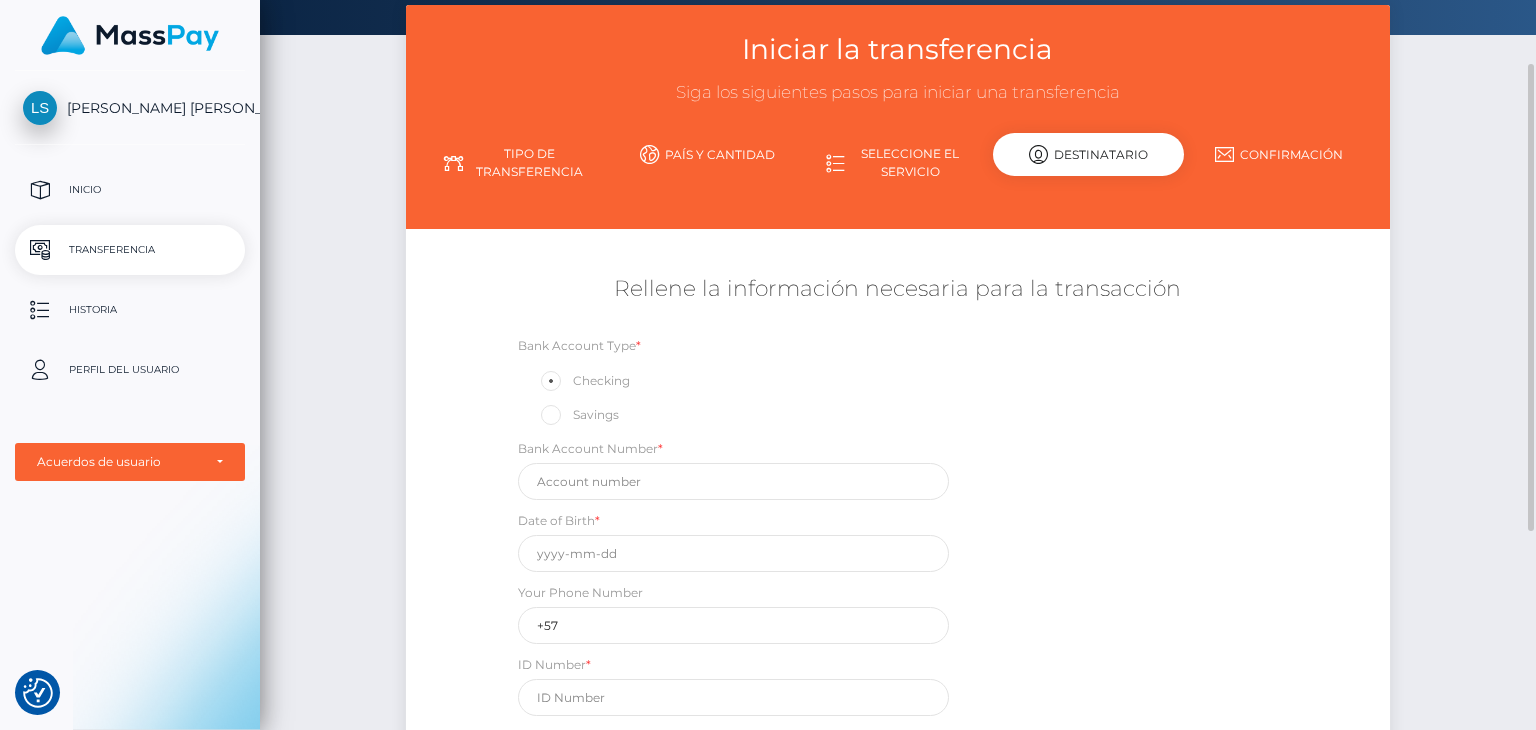 scroll, scrollTop: 300, scrollLeft: 0, axis: vertical 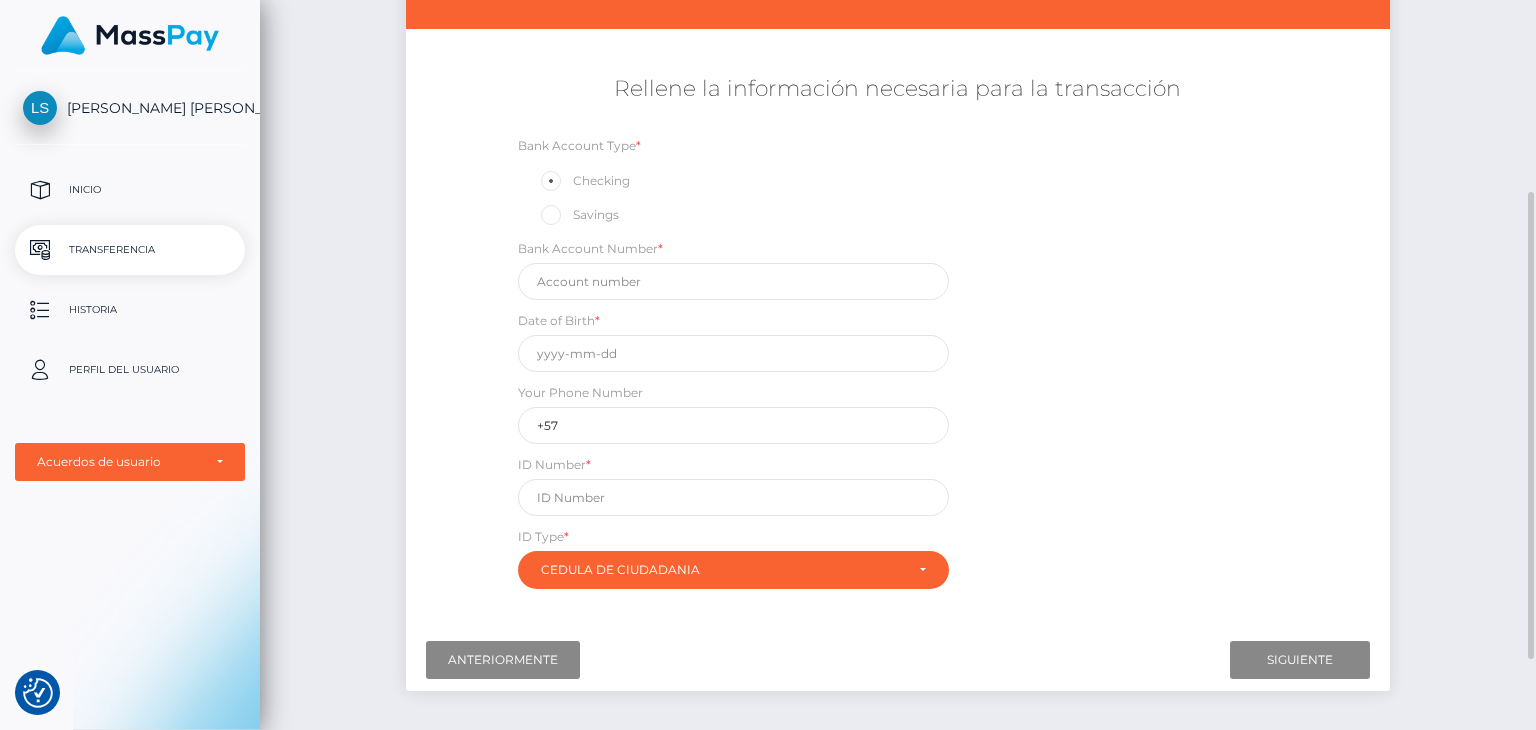 drag, startPoint x: 624, startPoint y: 210, endPoint x: 562, endPoint y: 175, distance: 71.19691 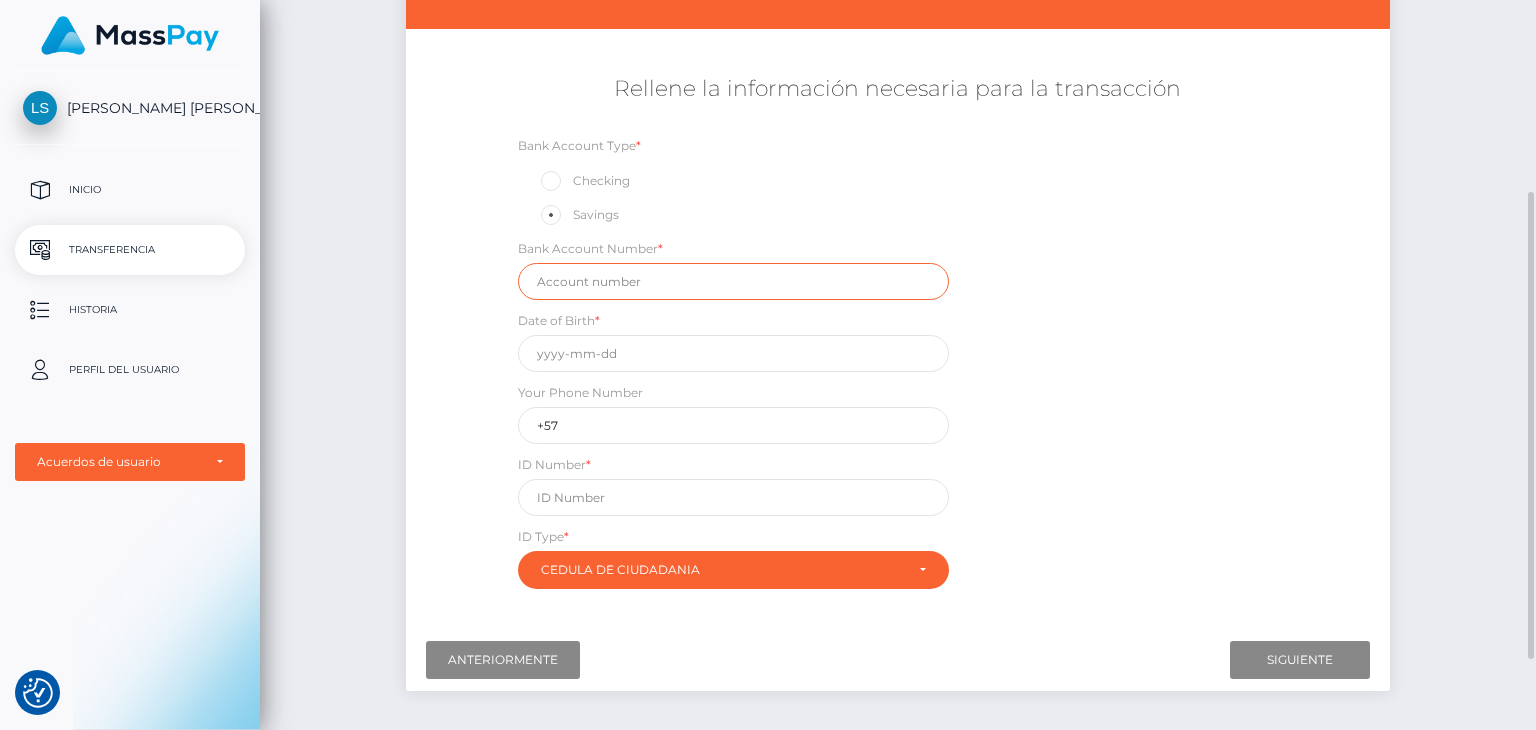 click at bounding box center (733, 281) 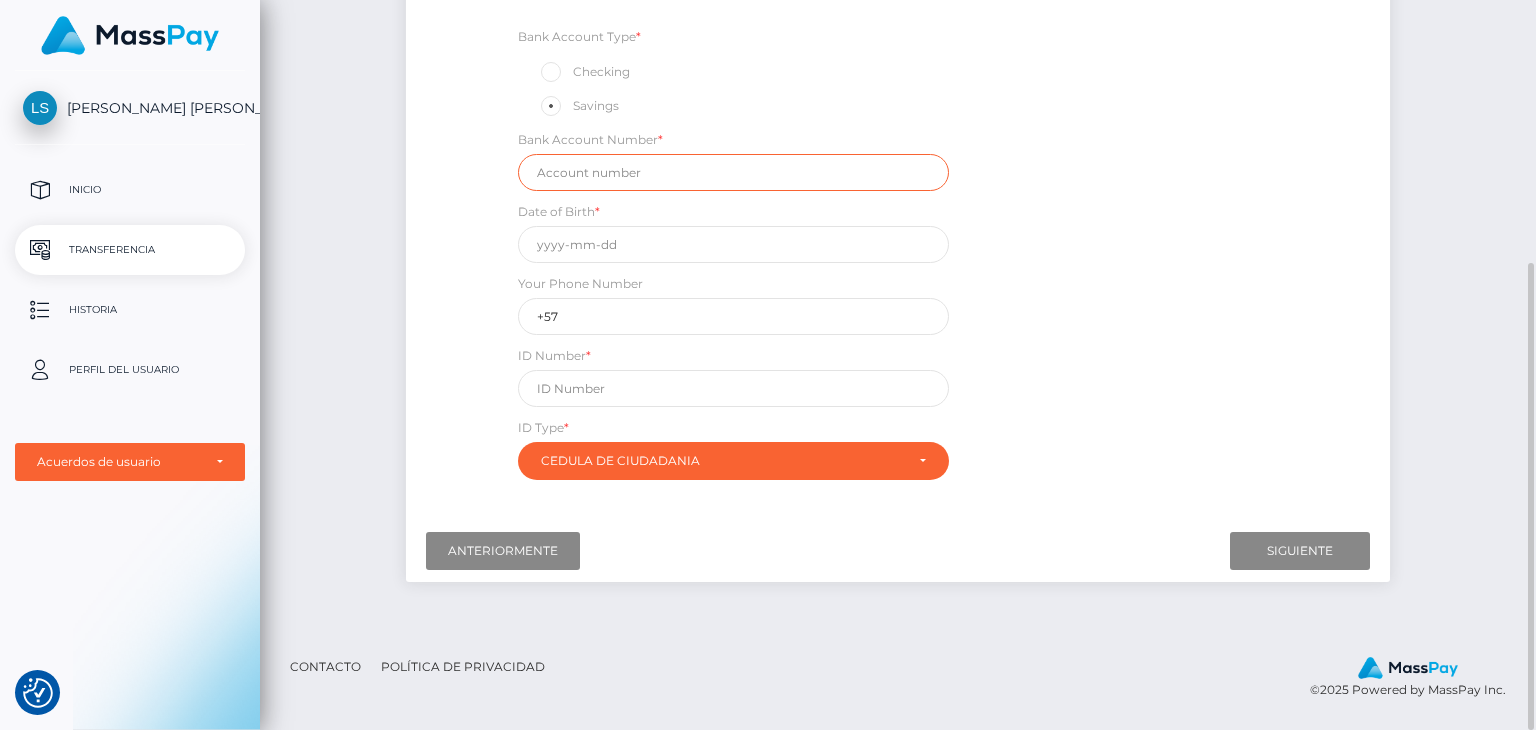 scroll, scrollTop: 309, scrollLeft: 0, axis: vertical 